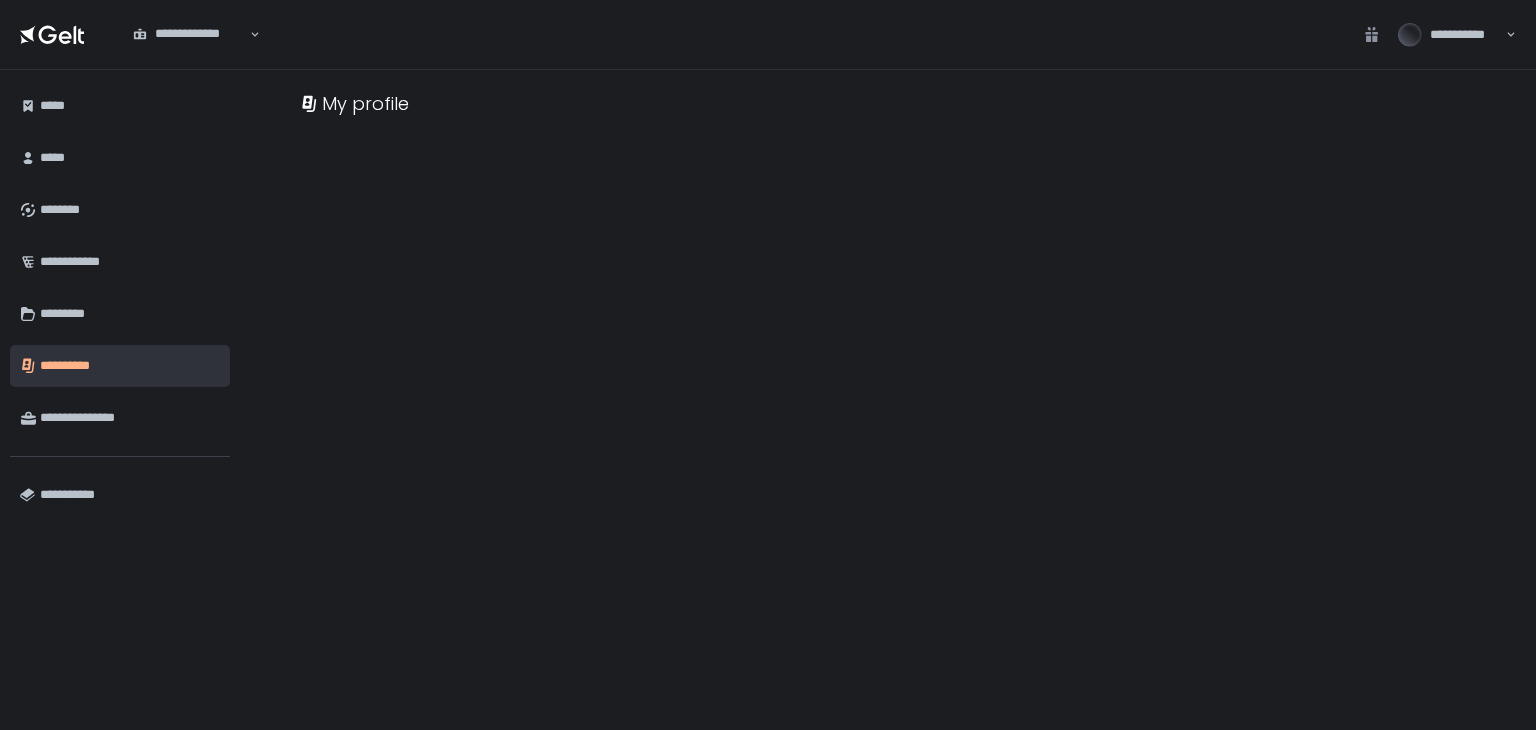 scroll, scrollTop: 0, scrollLeft: 0, axis: both 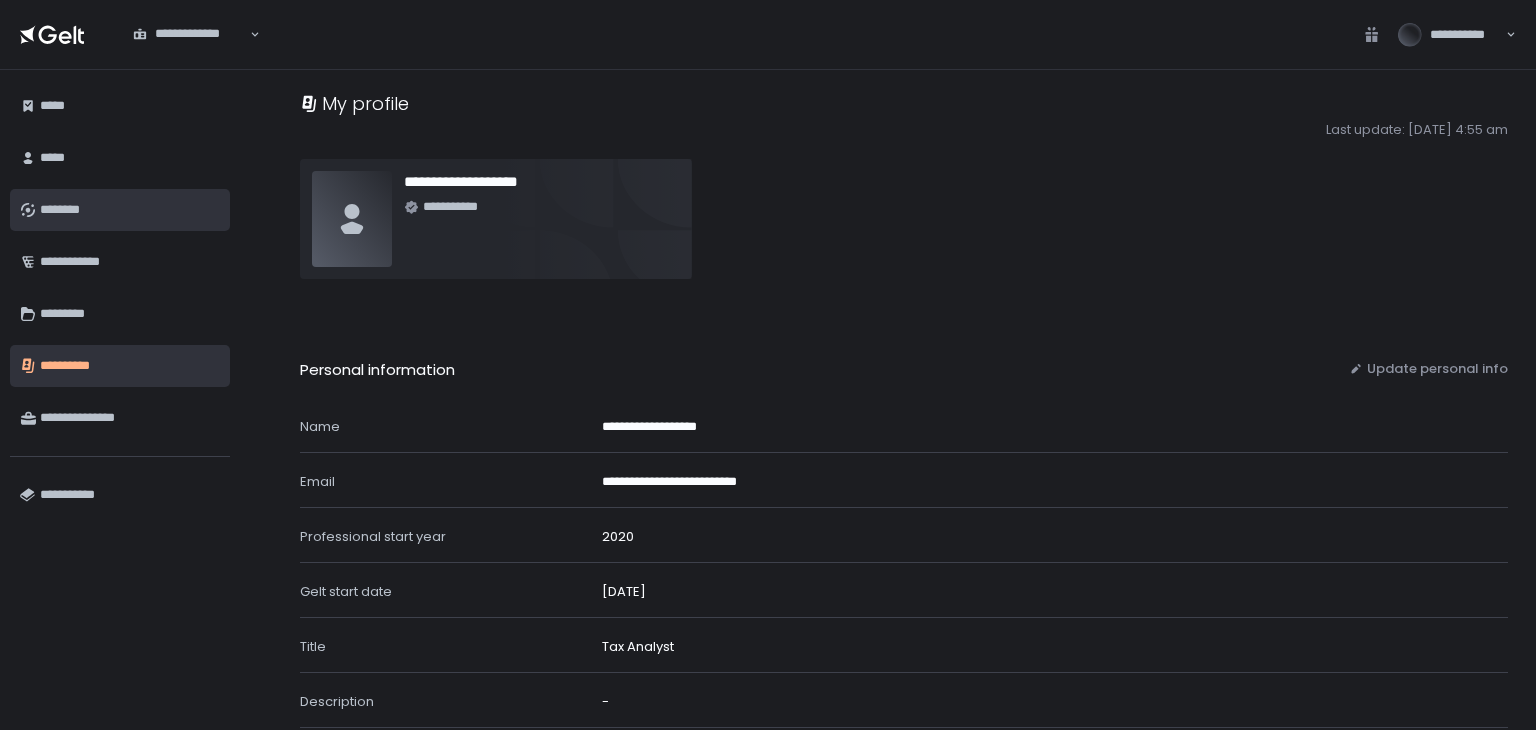 click on "********" at bounding box center [130, 210] 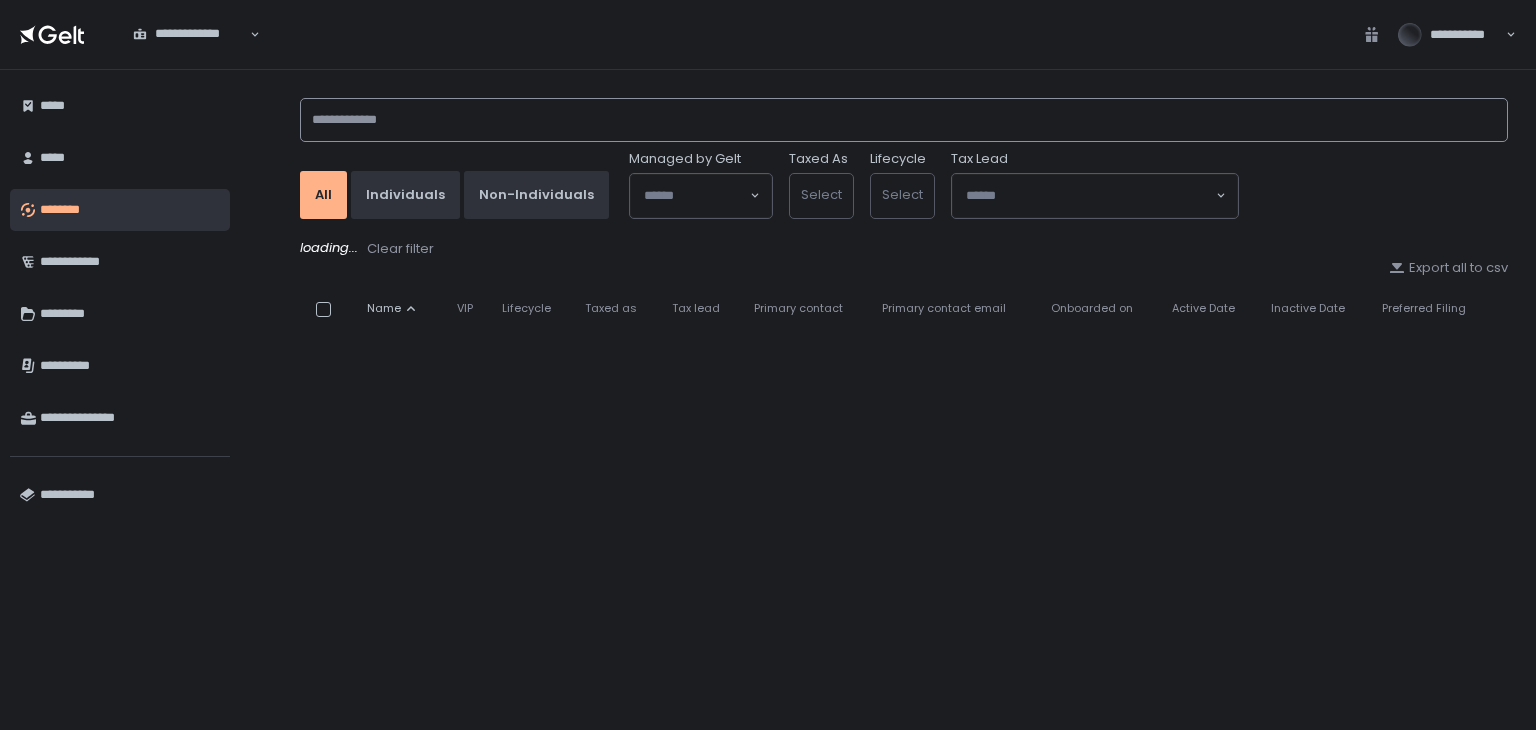 click 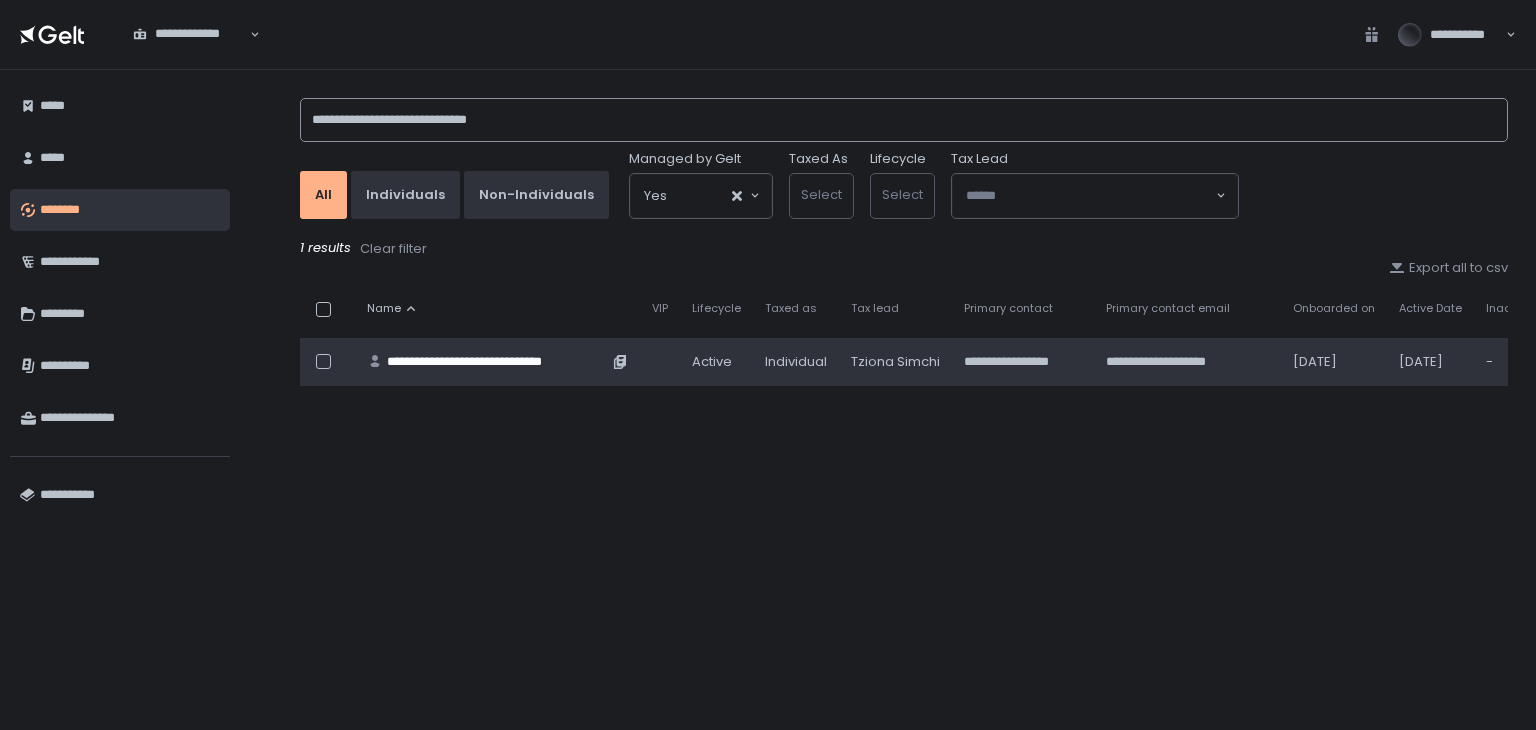 type on "**********" 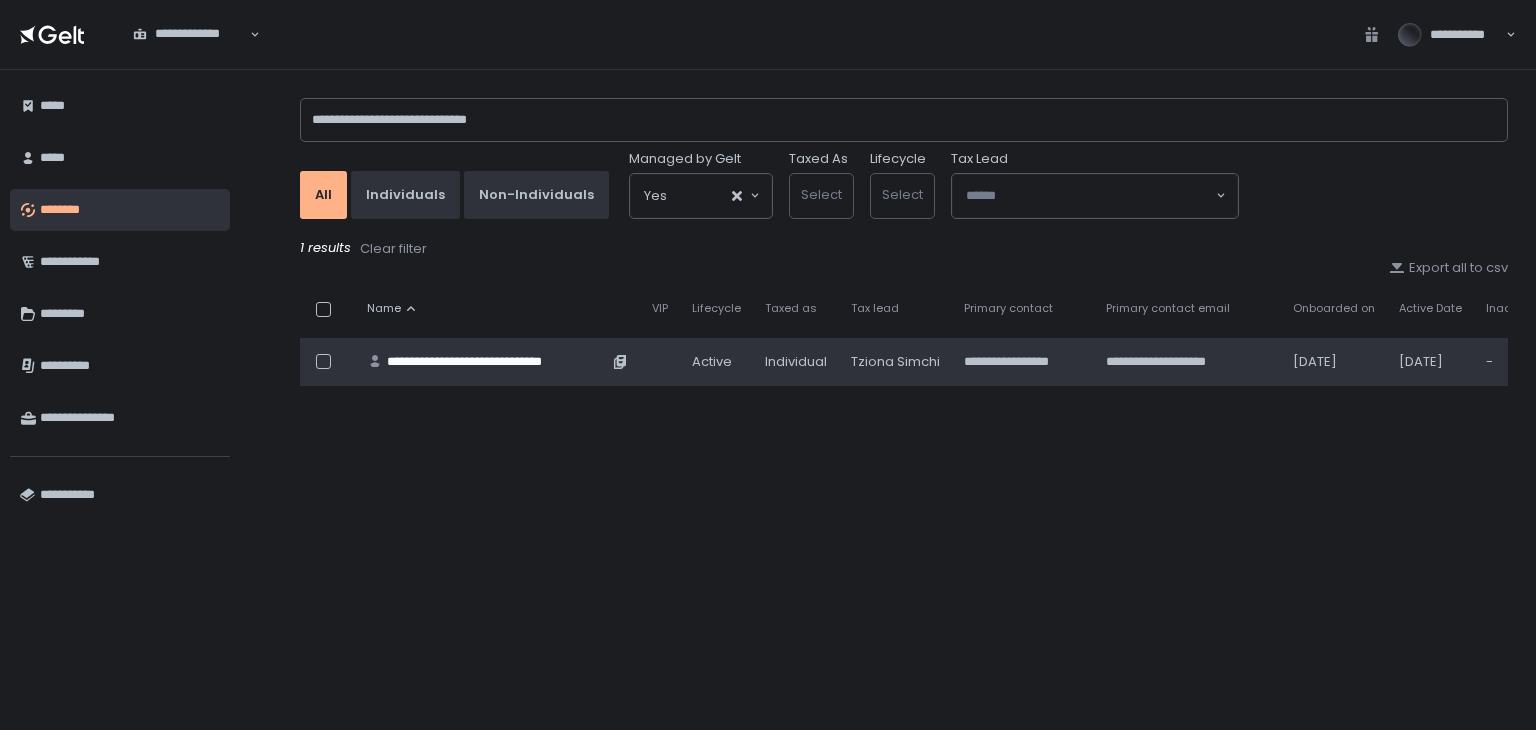 click on "**********" at bounding box center (497, 362) 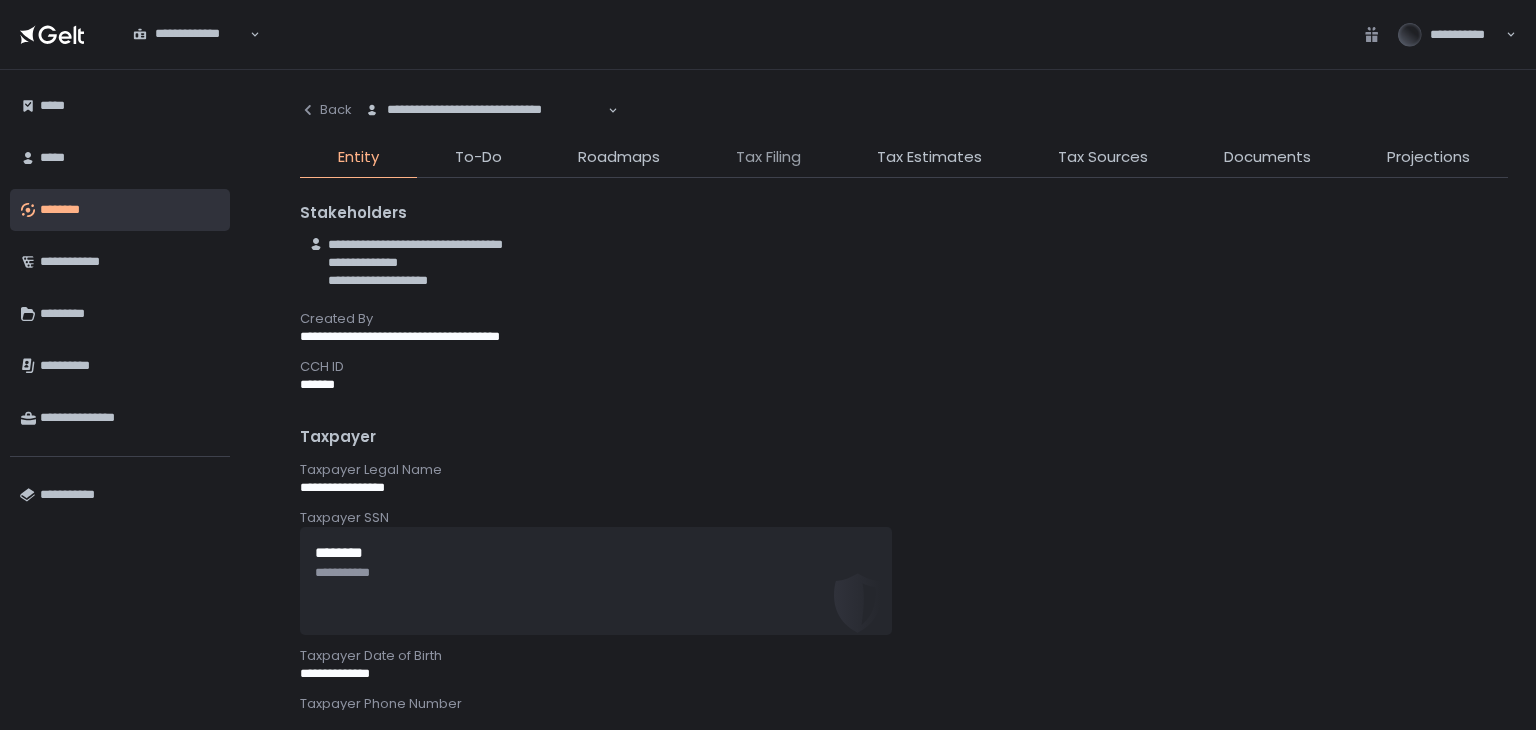 click on "Tax Filing" at bounding box center [768, 157] 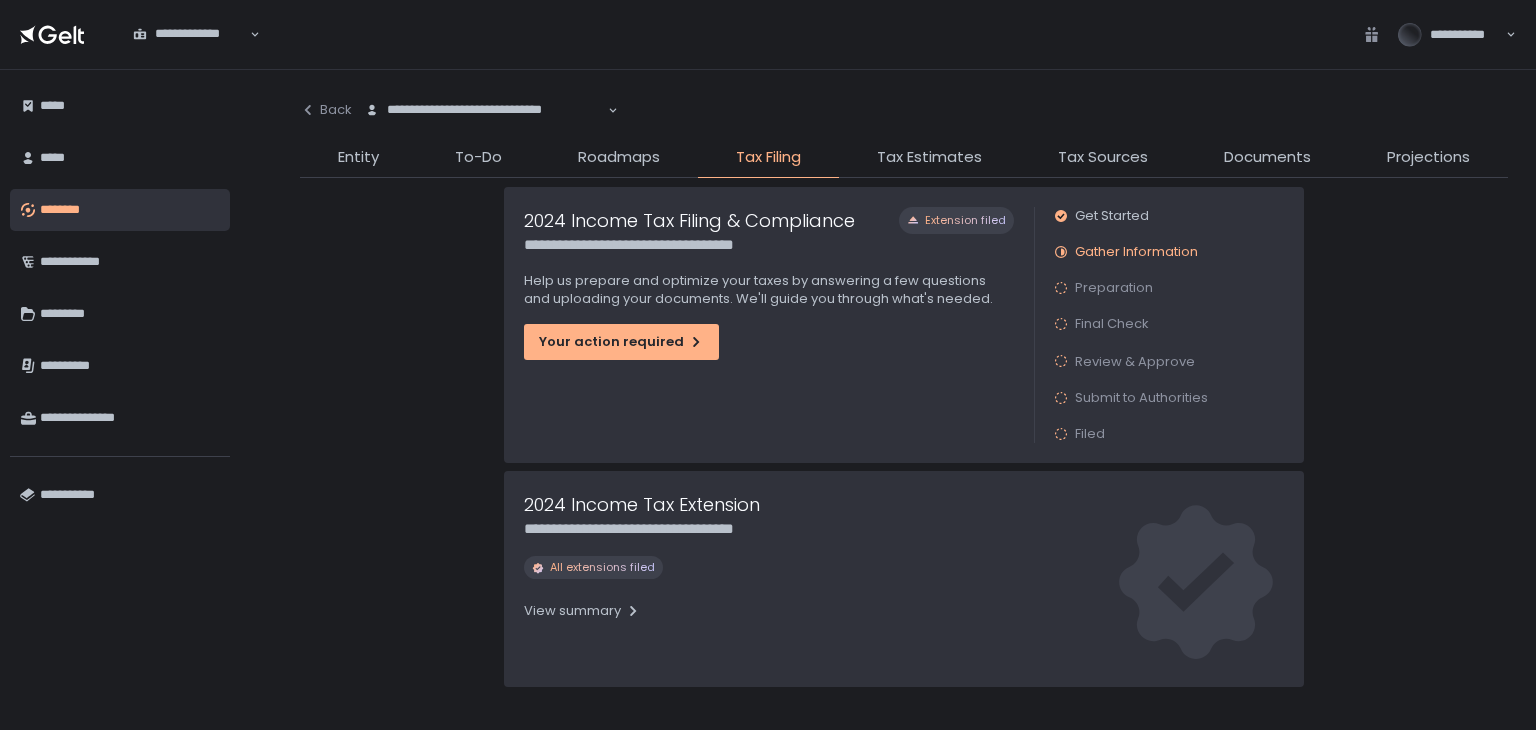 scroll, scrollTop: 0, scrollLeft: 0, axis: both 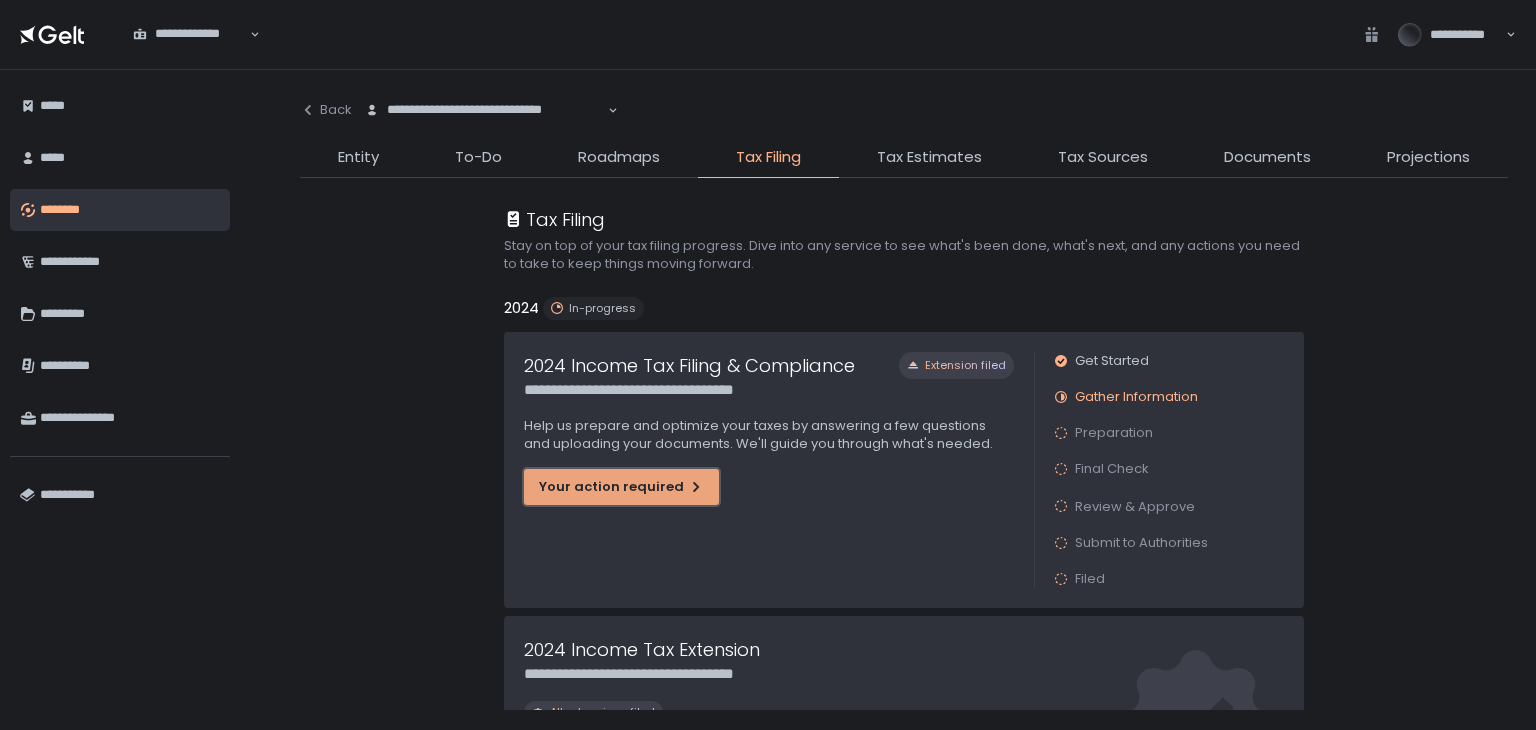 click on "Your action required" 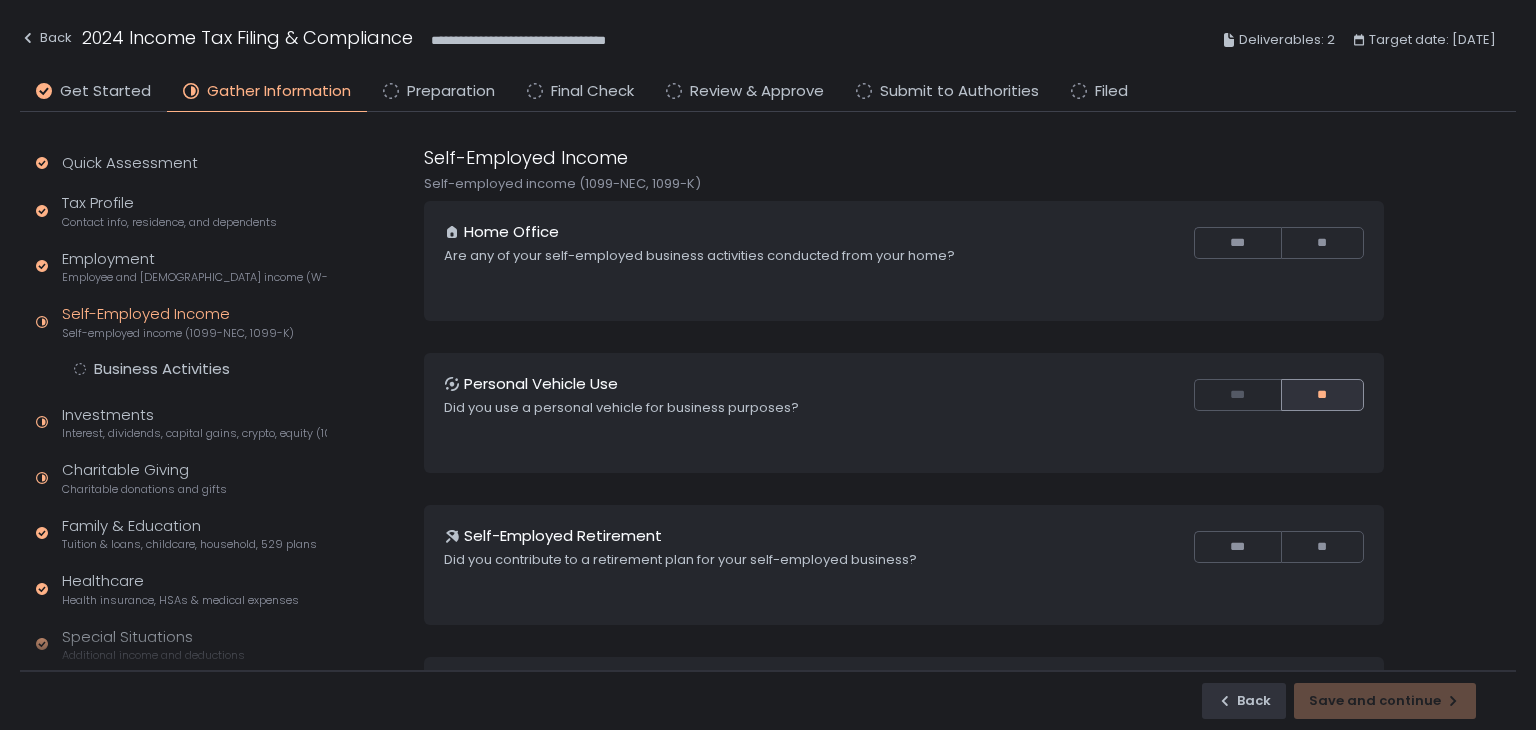 click on "**********" at bounding box center (551, 41) 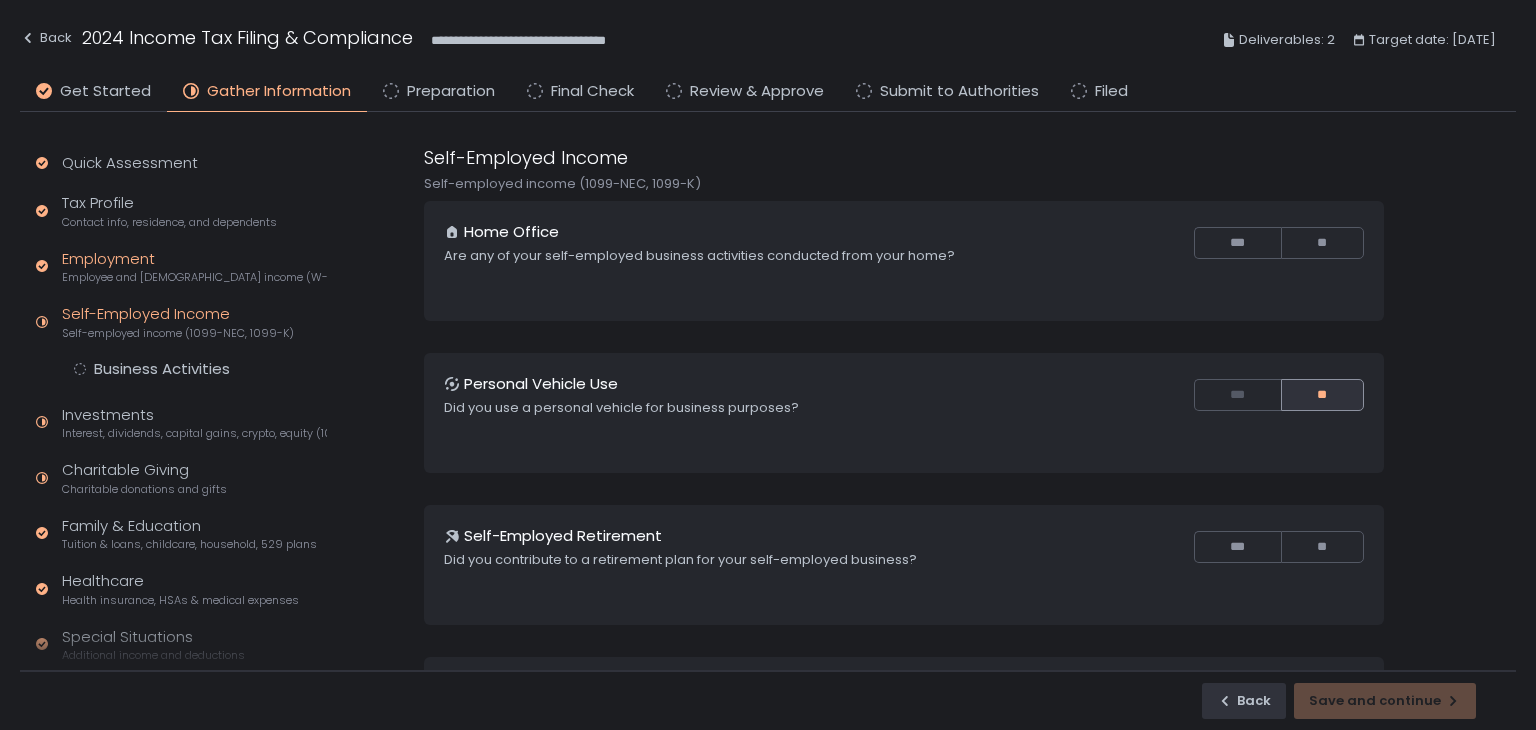 click on "Employment Employee and [DEMOGRAPHIC_DATA] income (W-2s)" 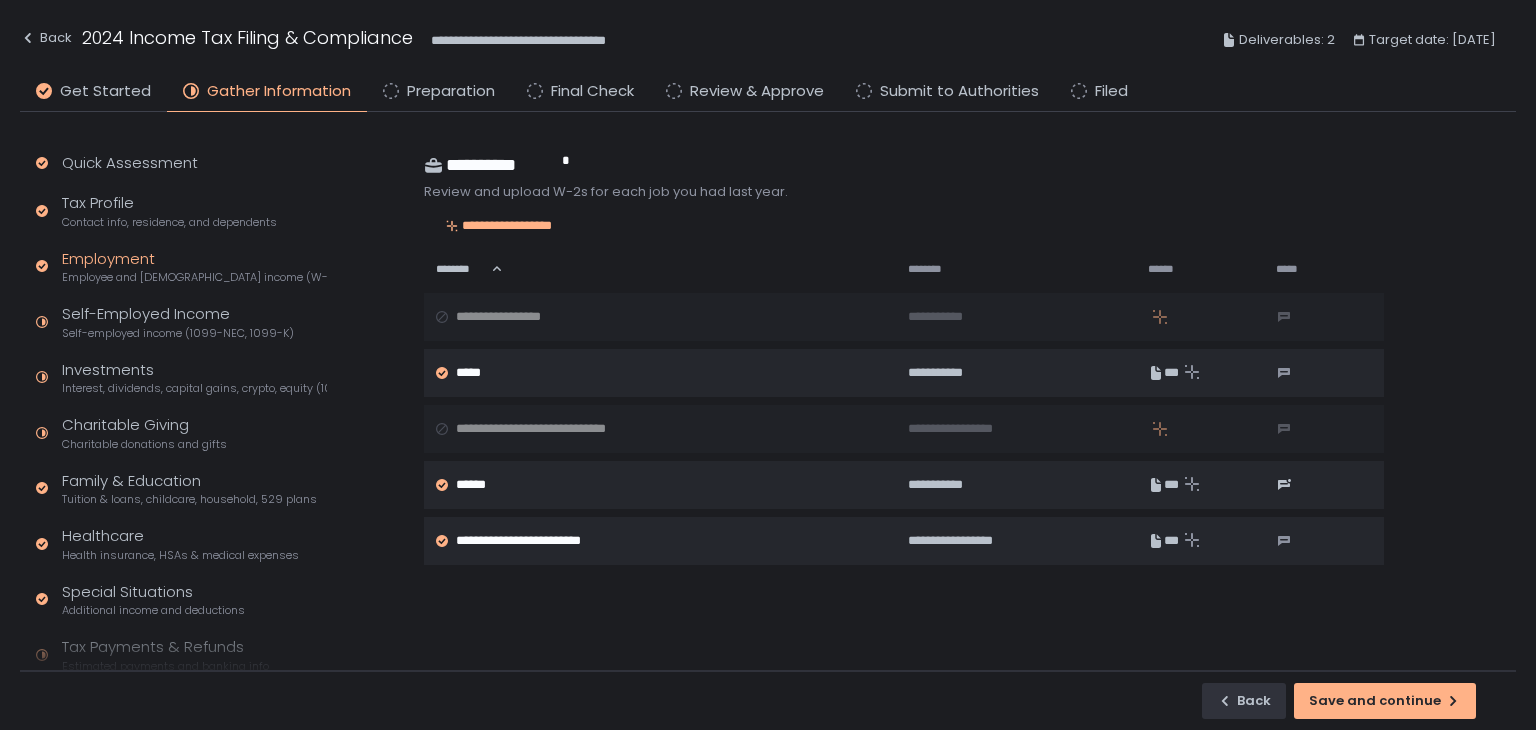 click on "**********" at bounding box center [768, 40] 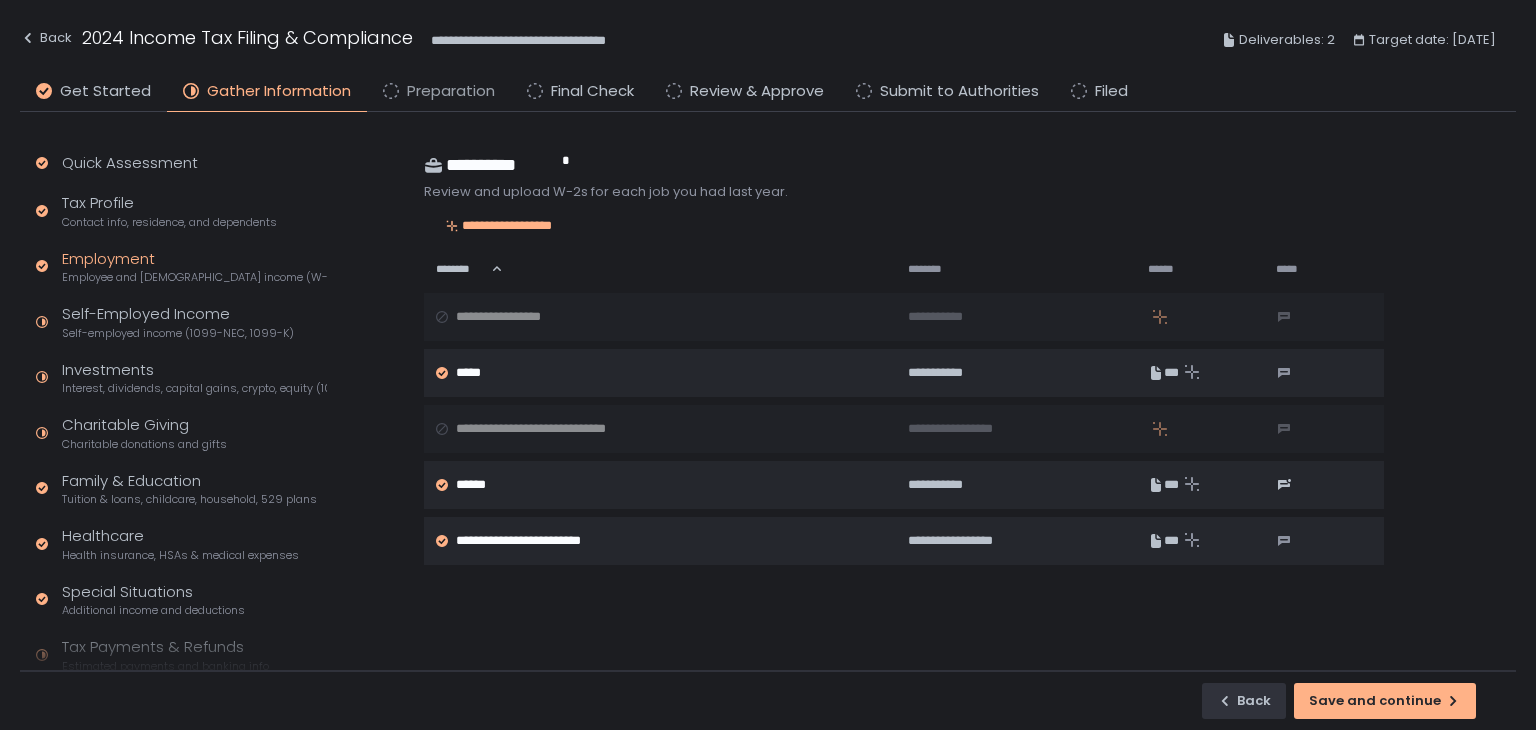 click on "Preparation" at bounding box center (451, 91) 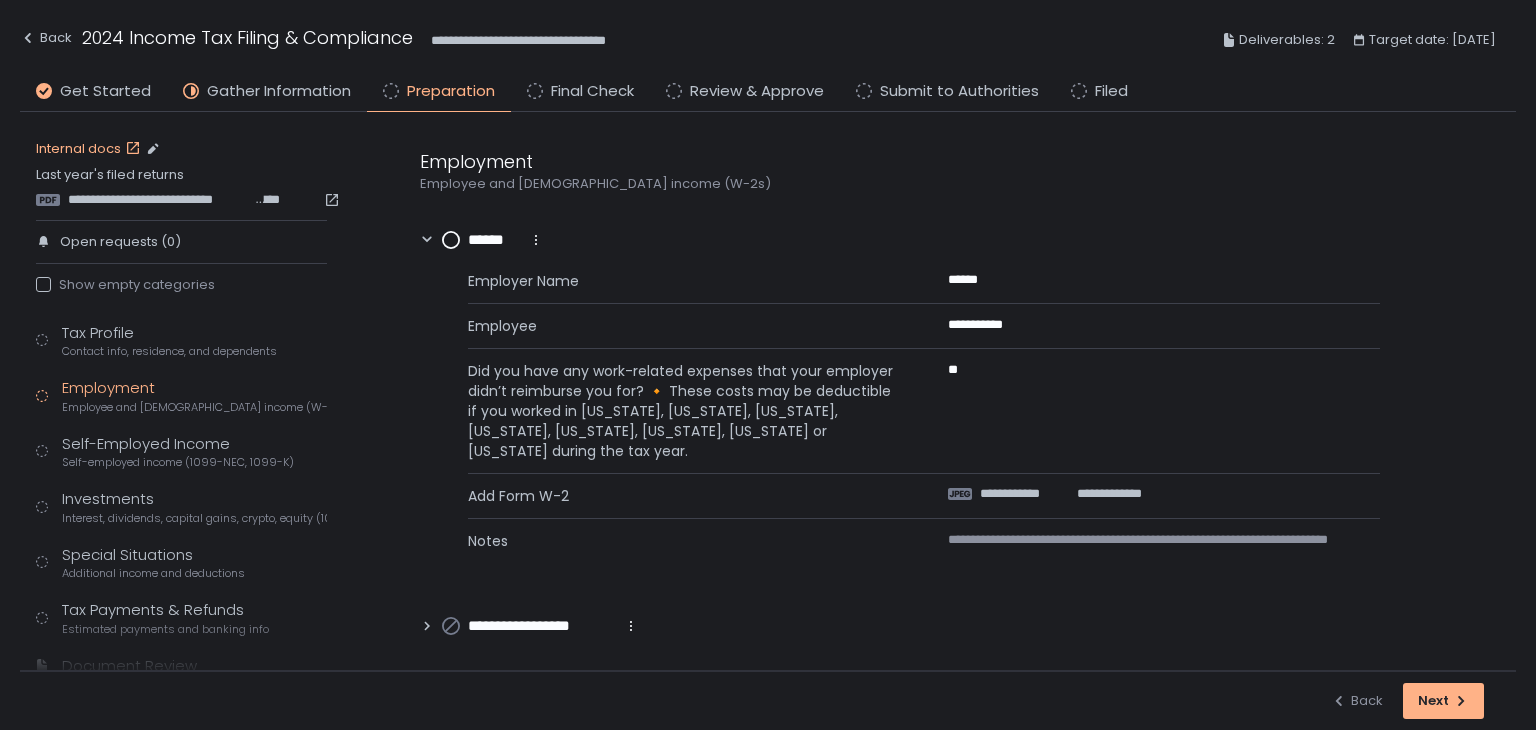 click on "Internal docs" at bounding box center (90, 149) 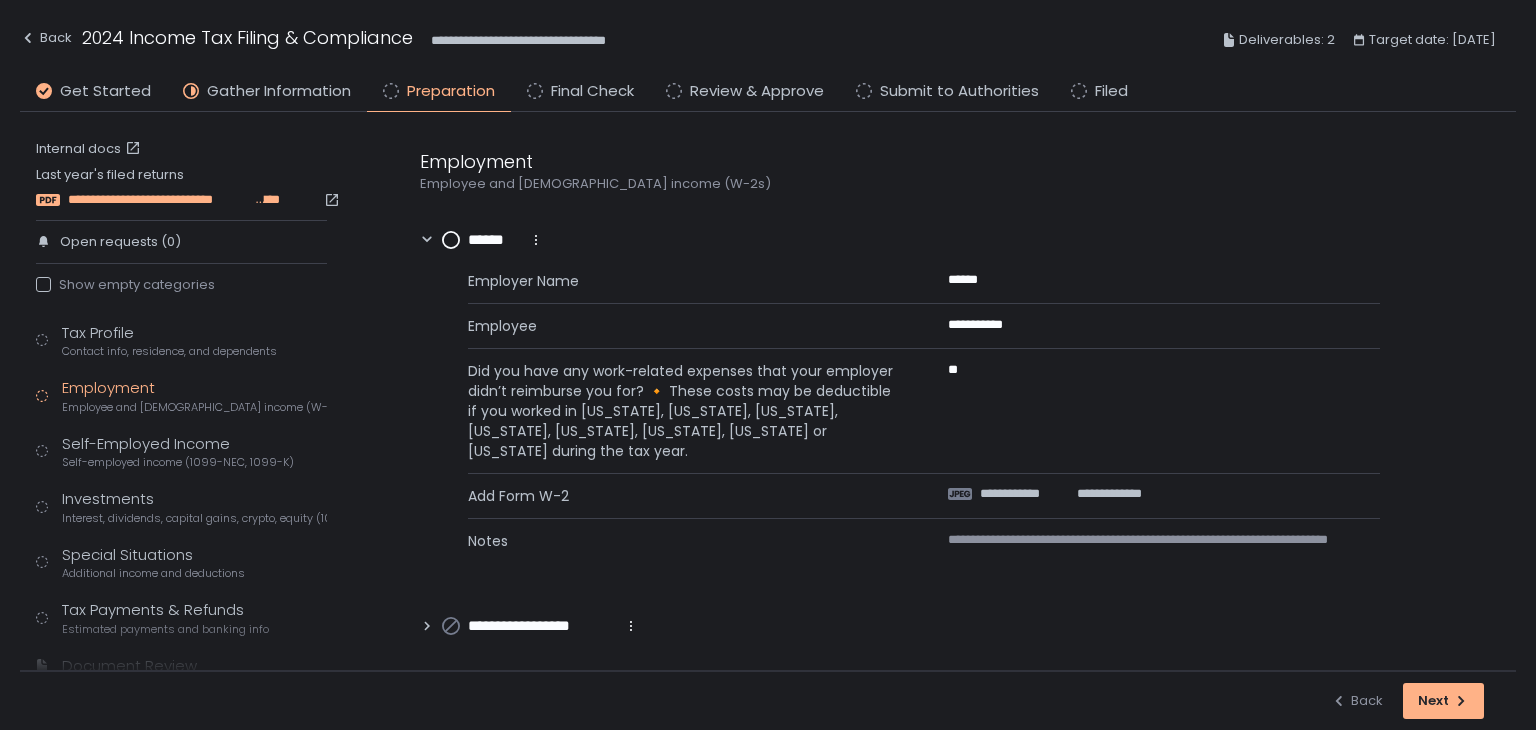 click on "**********" at bounding box center (161, 200) 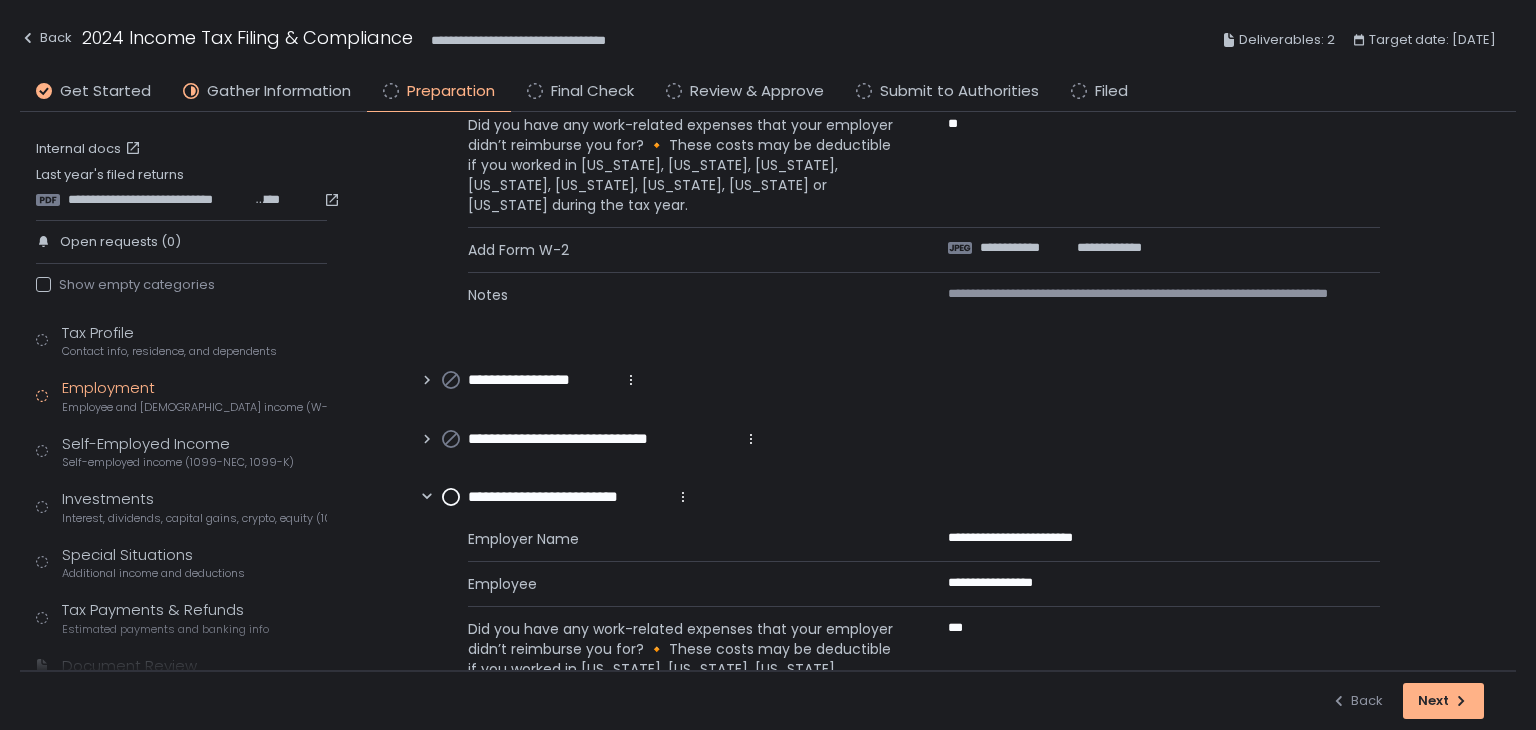 scroll, scrollTop: 0, scrollLeft: 0, axis: both 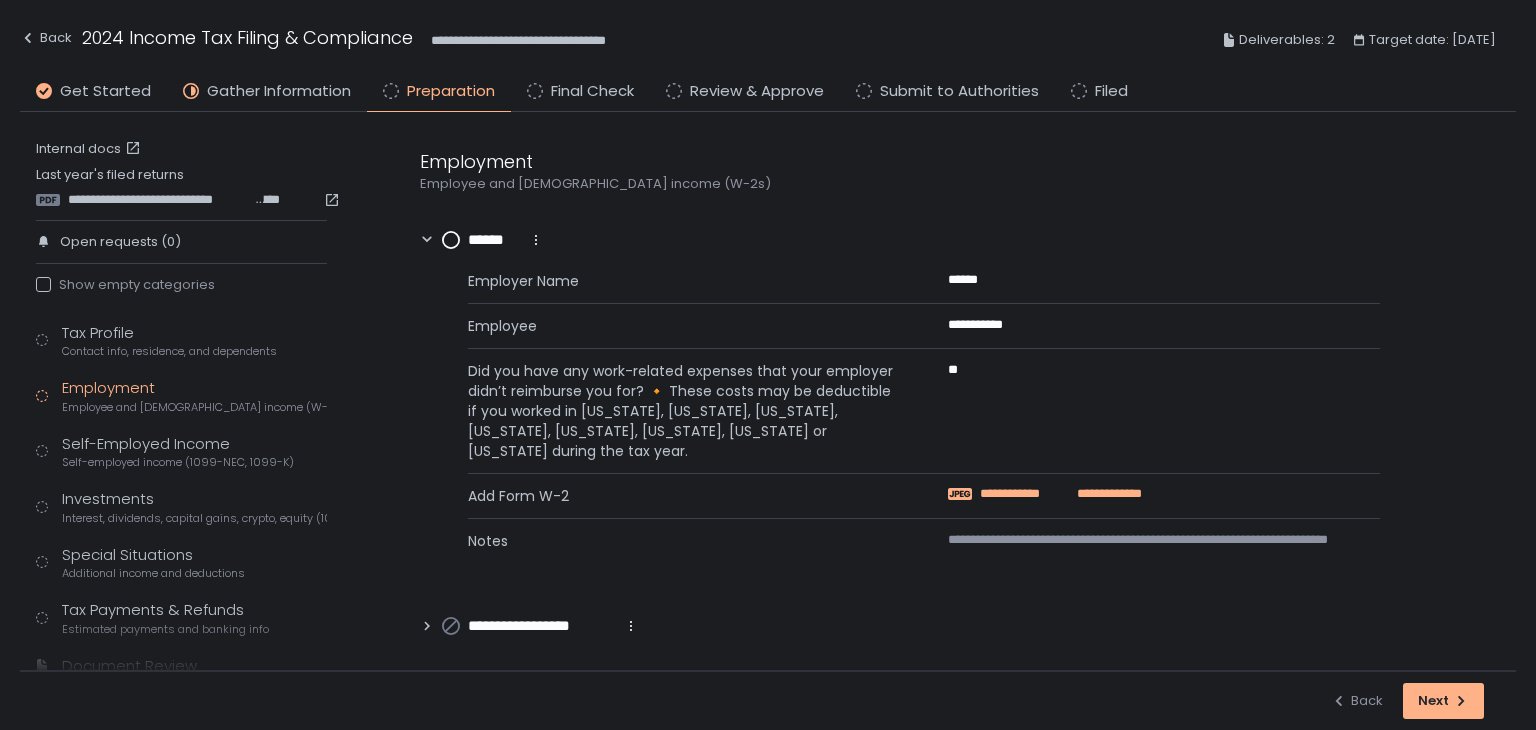 click on "**********" at bounding box center [1022, 494] 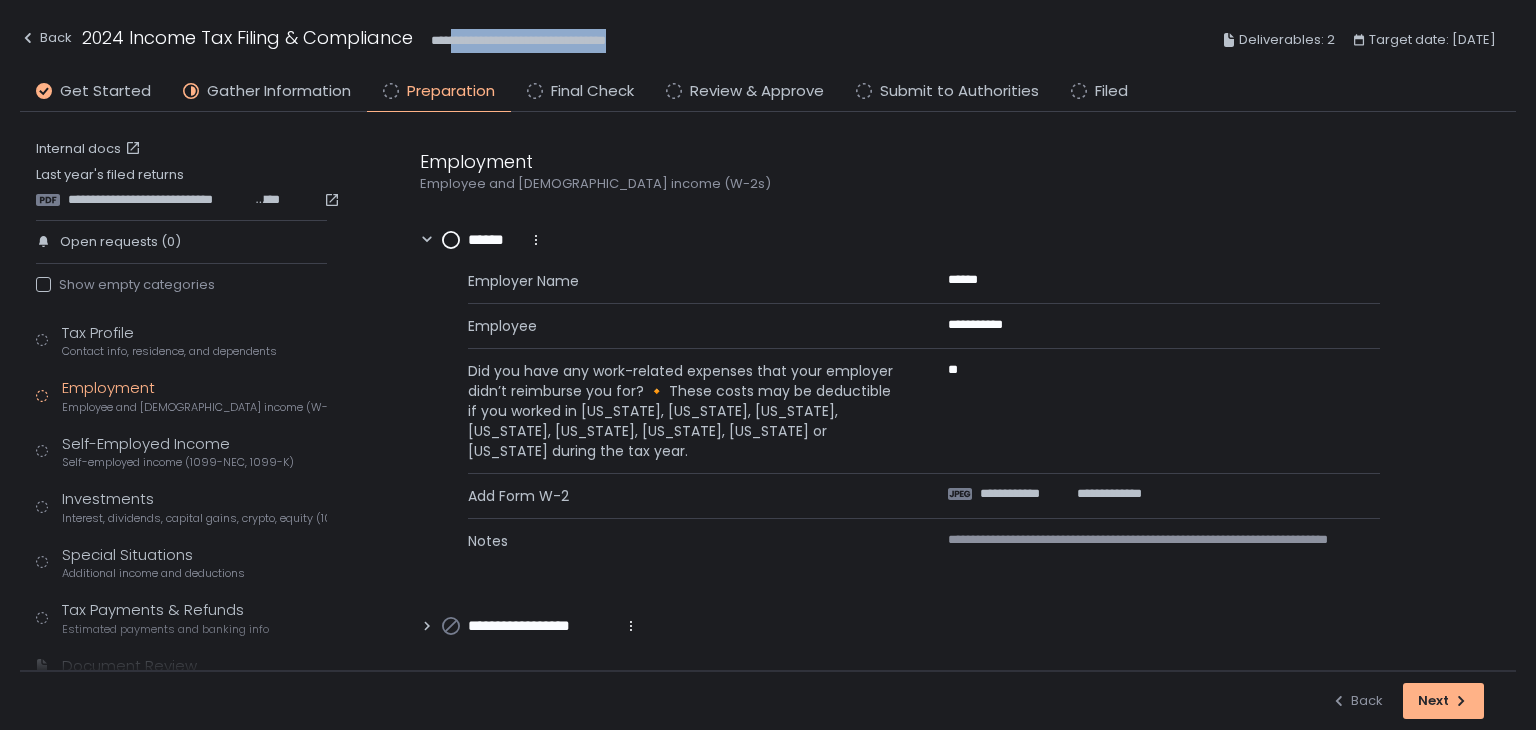 drag, startPoint x: 673, startPoint y: 30, endPoint x: 455, endPoint y: 46, distance: 218.58636 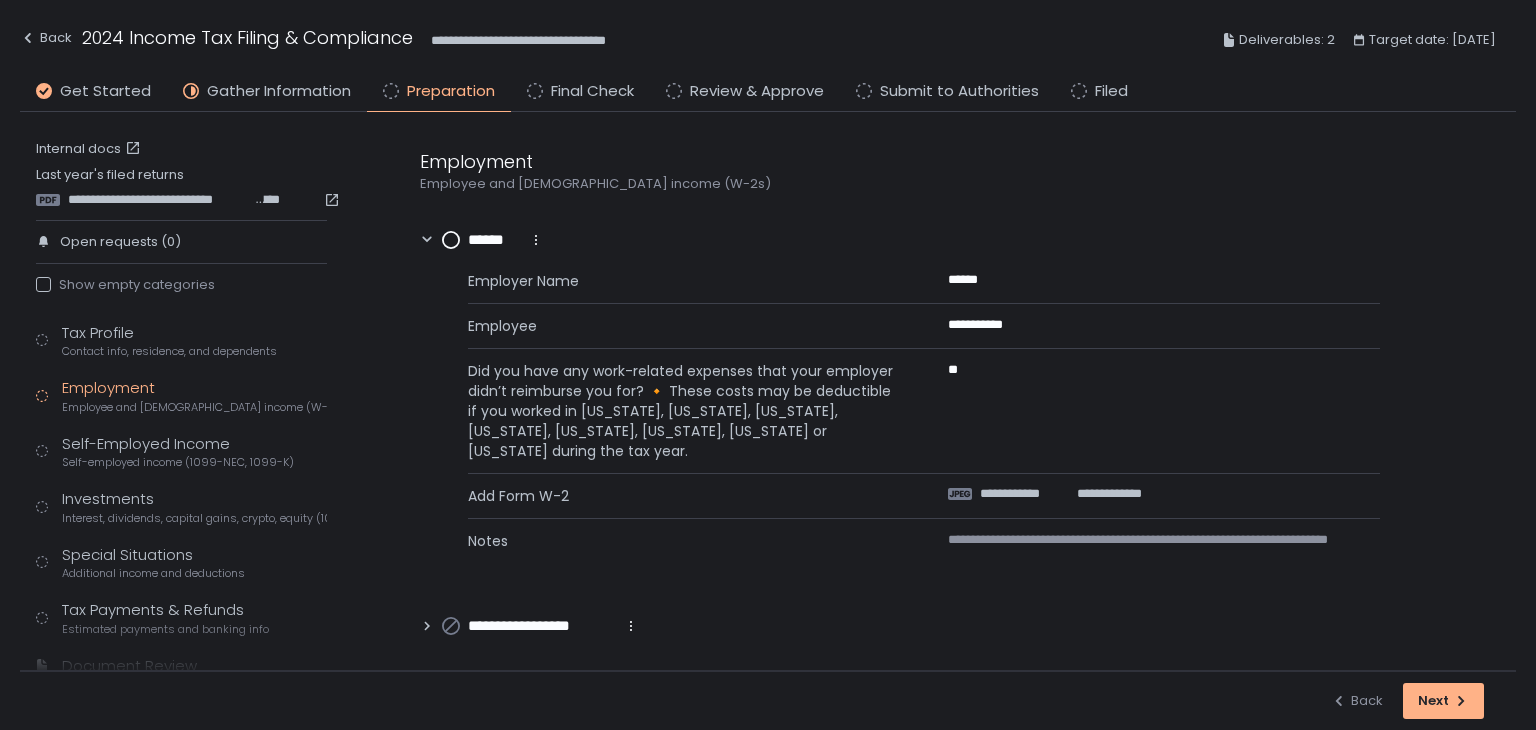click 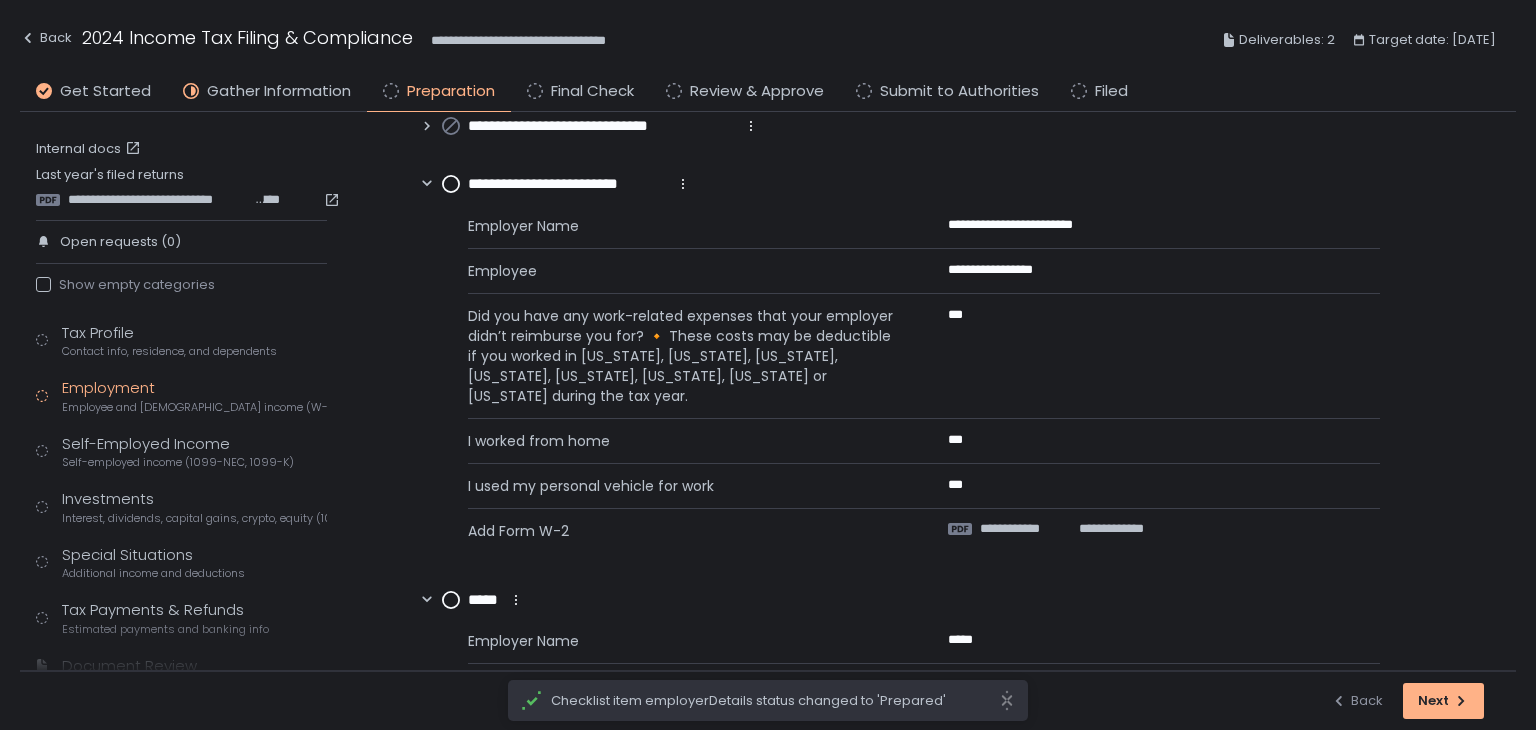 scroll, scrollTop: 200, scrollLeft: 0, axis: vertical 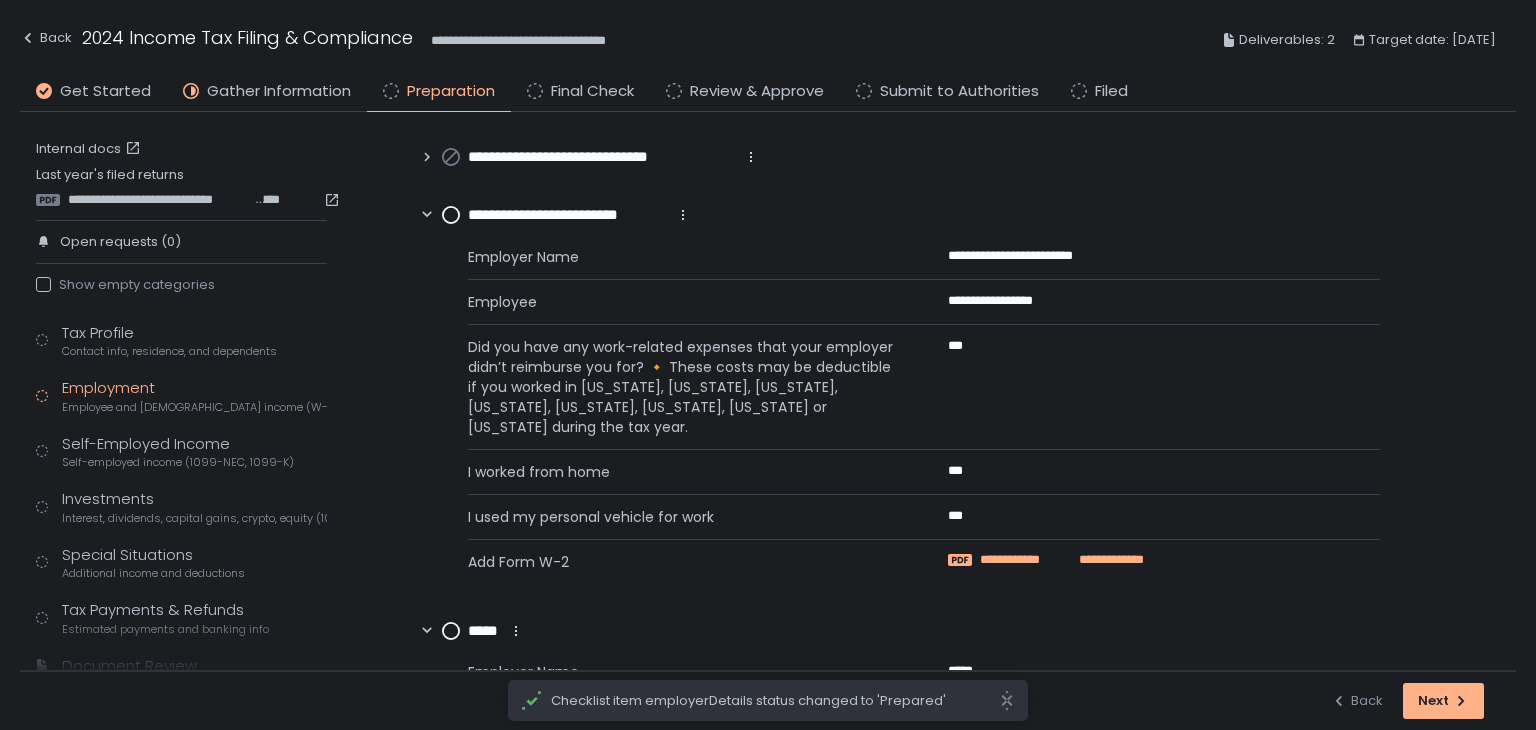 click on "**********" at bounding box center (1022, 560) 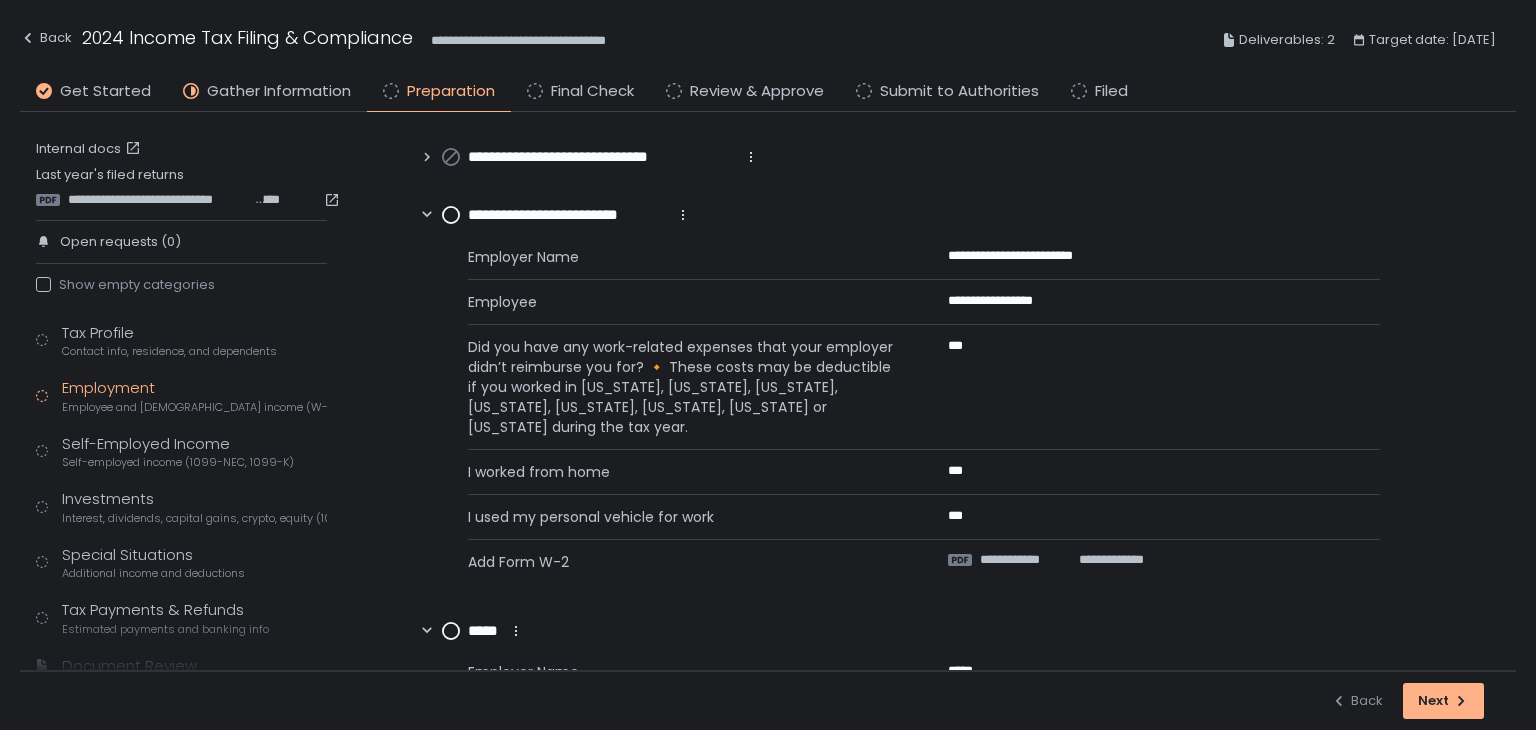 click 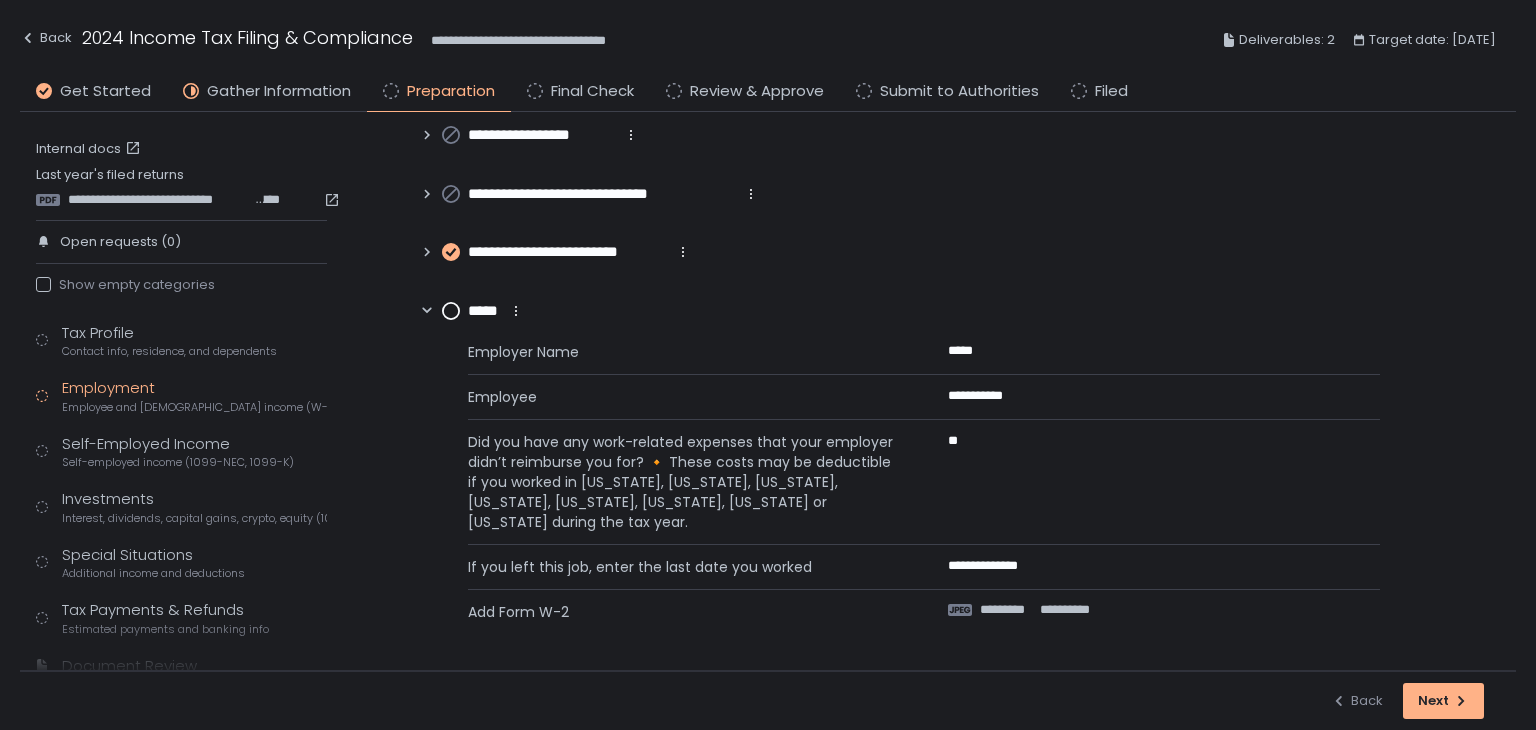 scroll, scrollTop: 162, scrollLeft: 0, axis: vertical 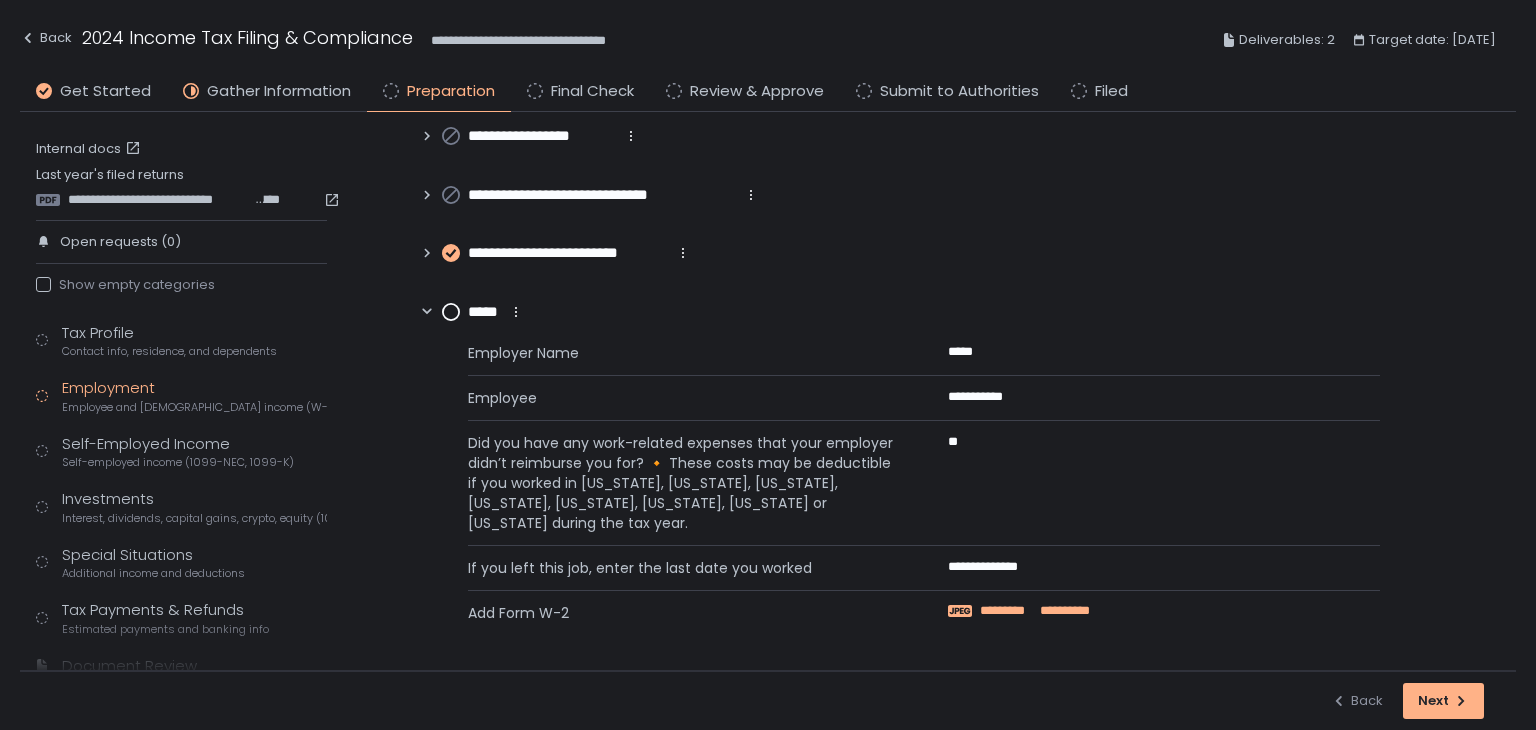 click on "********" at bounding box center (1007, 611) 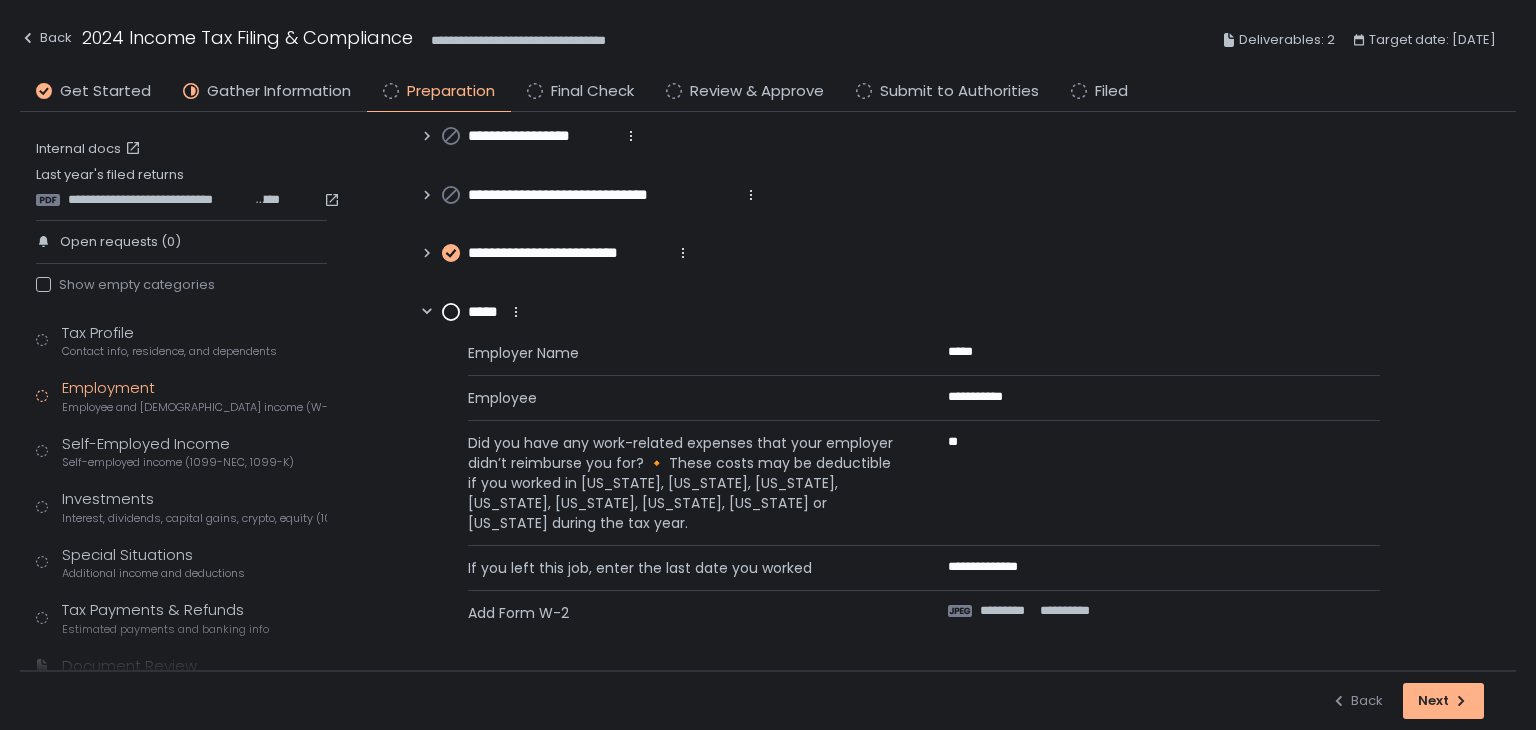 click 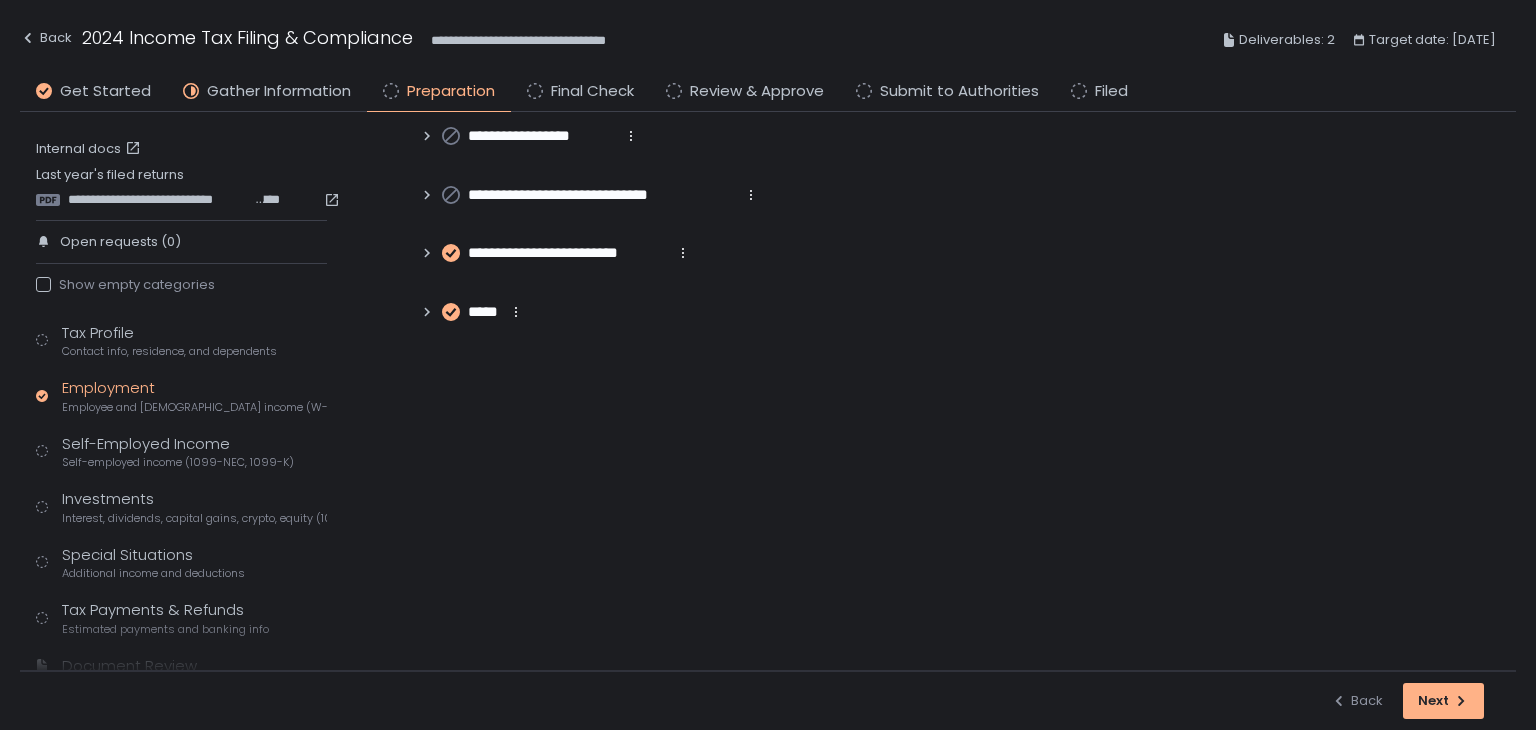 scroll, scrollTop: 0, scrollLeft: 0, axis: both 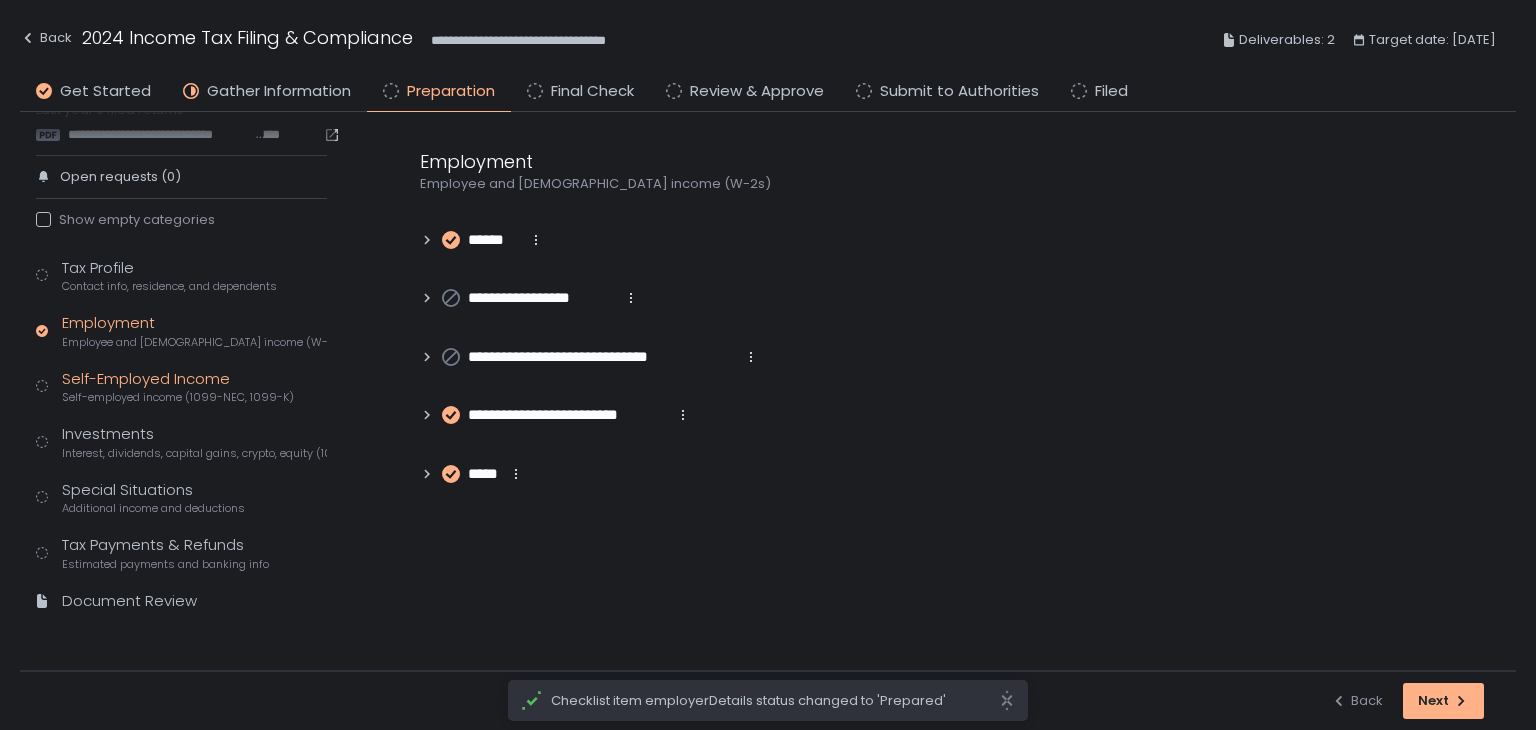 click on "Self-Employed Income Self-employed income (1099-NEC, 1099-K)" 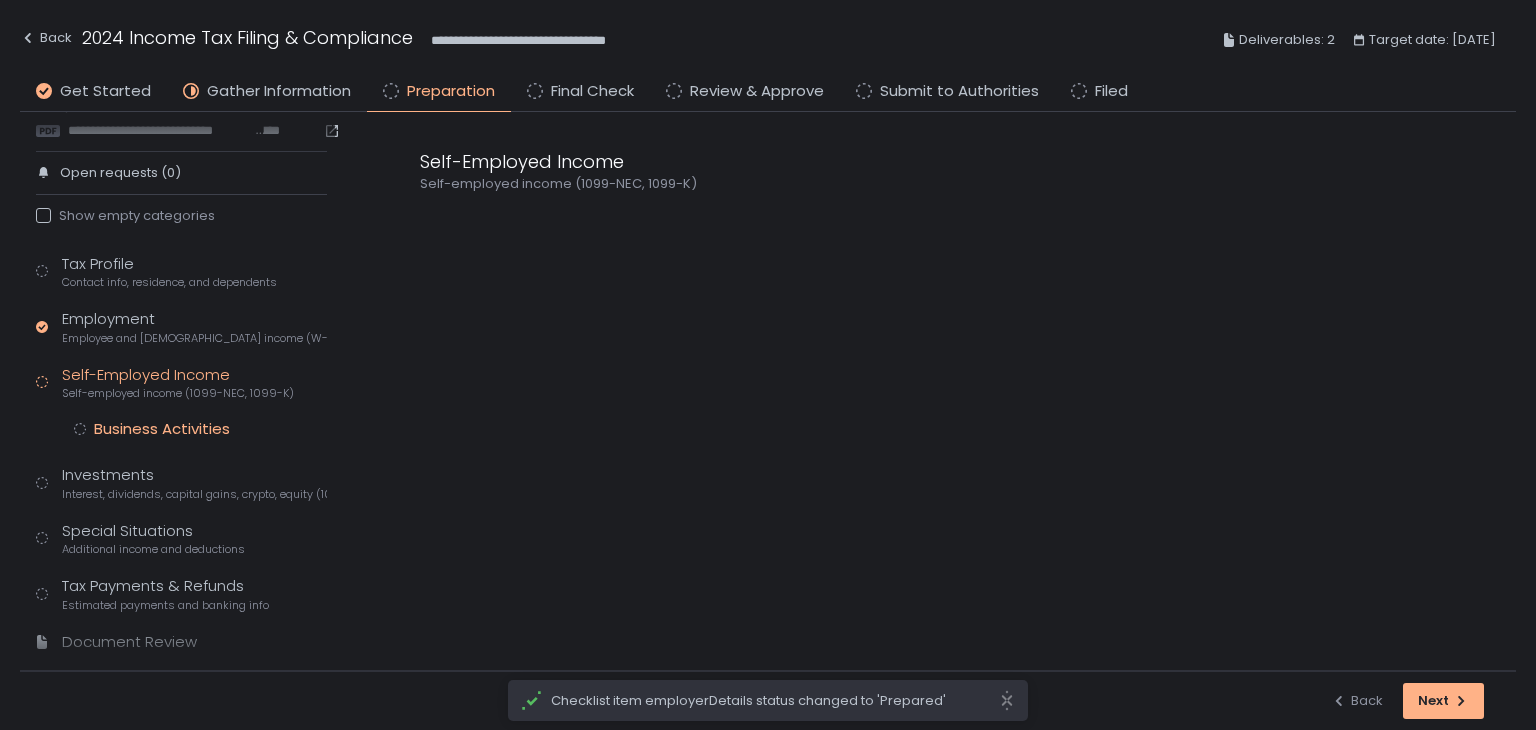 click on "Business Activities" 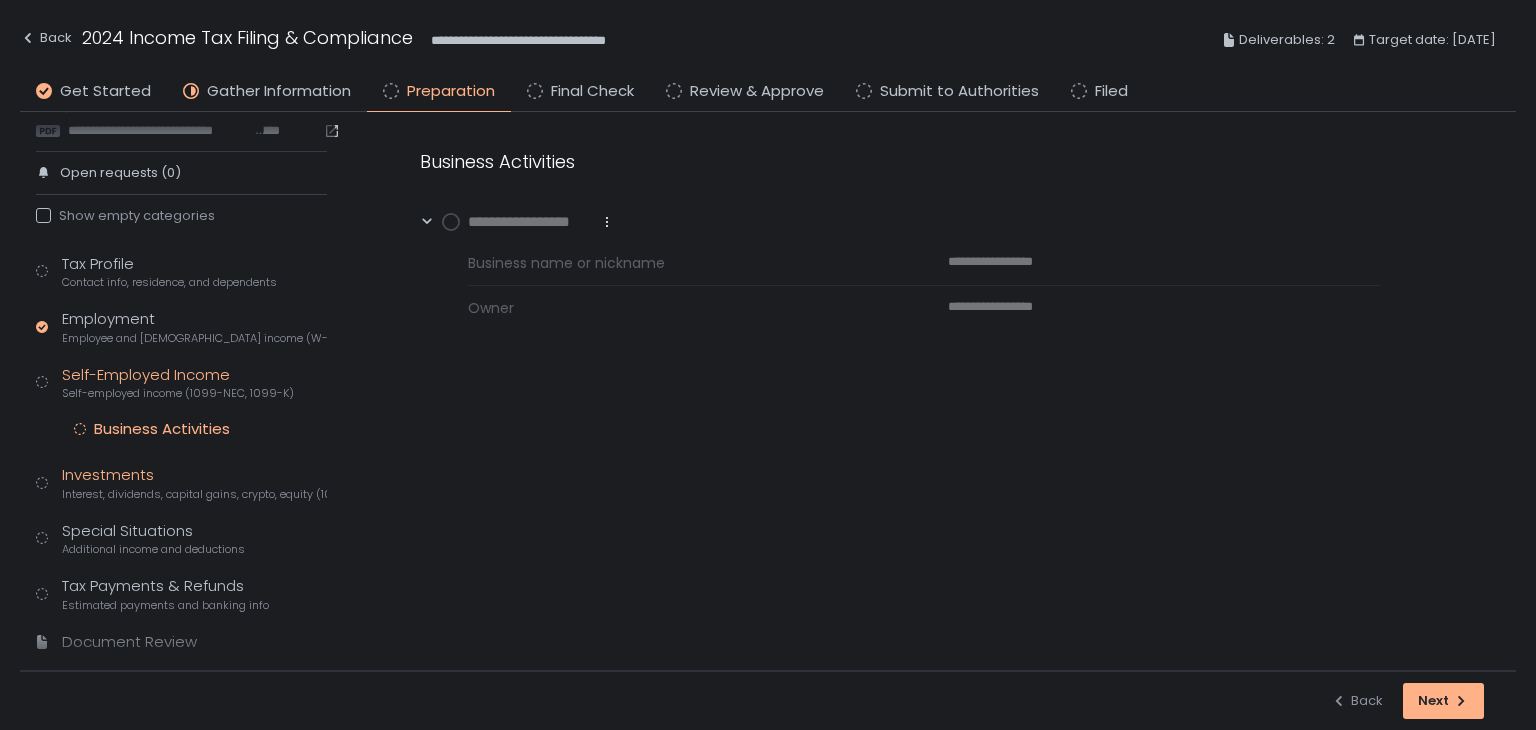 click on "Investments Interest, dividends, capital gains, crypto, equity (1099s, K-1s)" 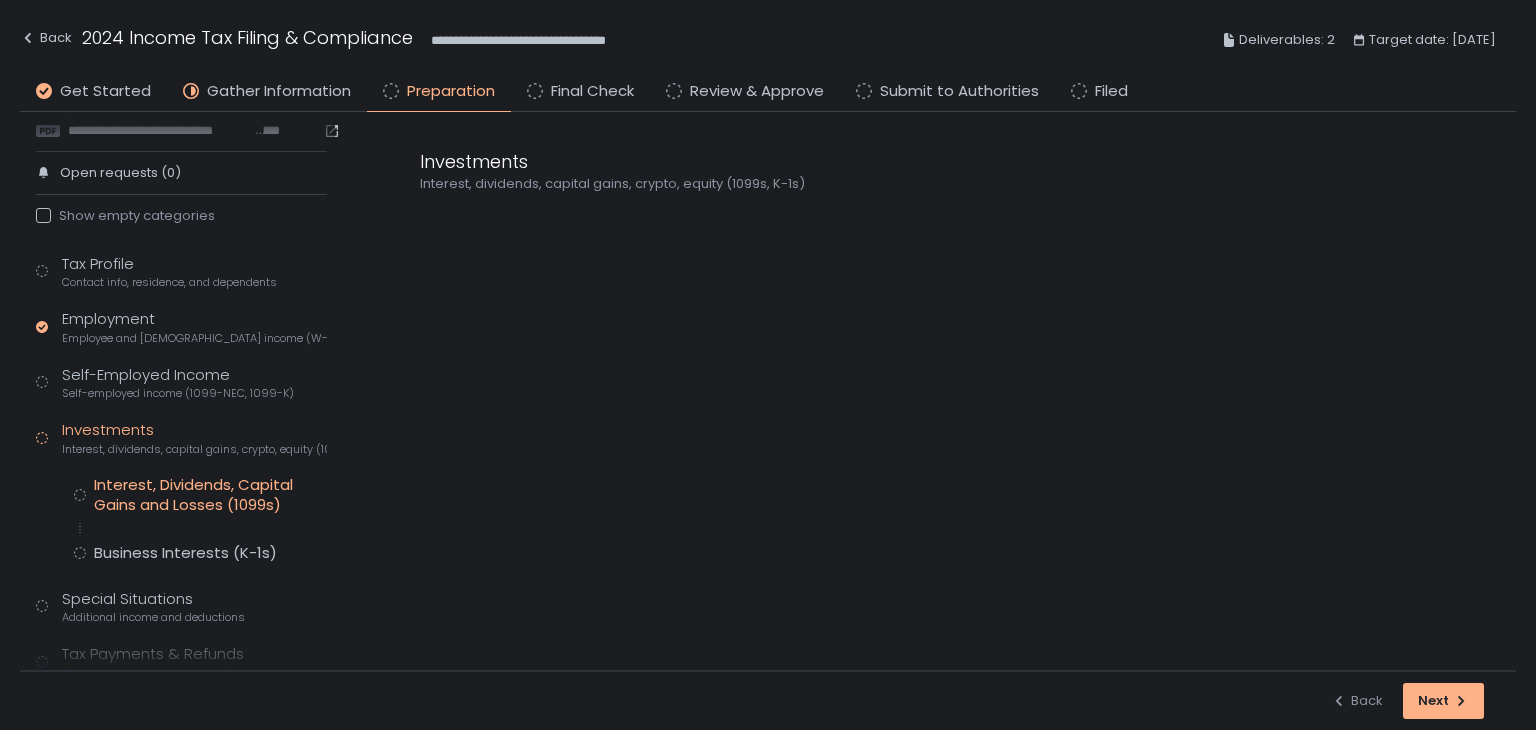 click on "Interest, Dividends, Capital Gains and Losses (1099s)" 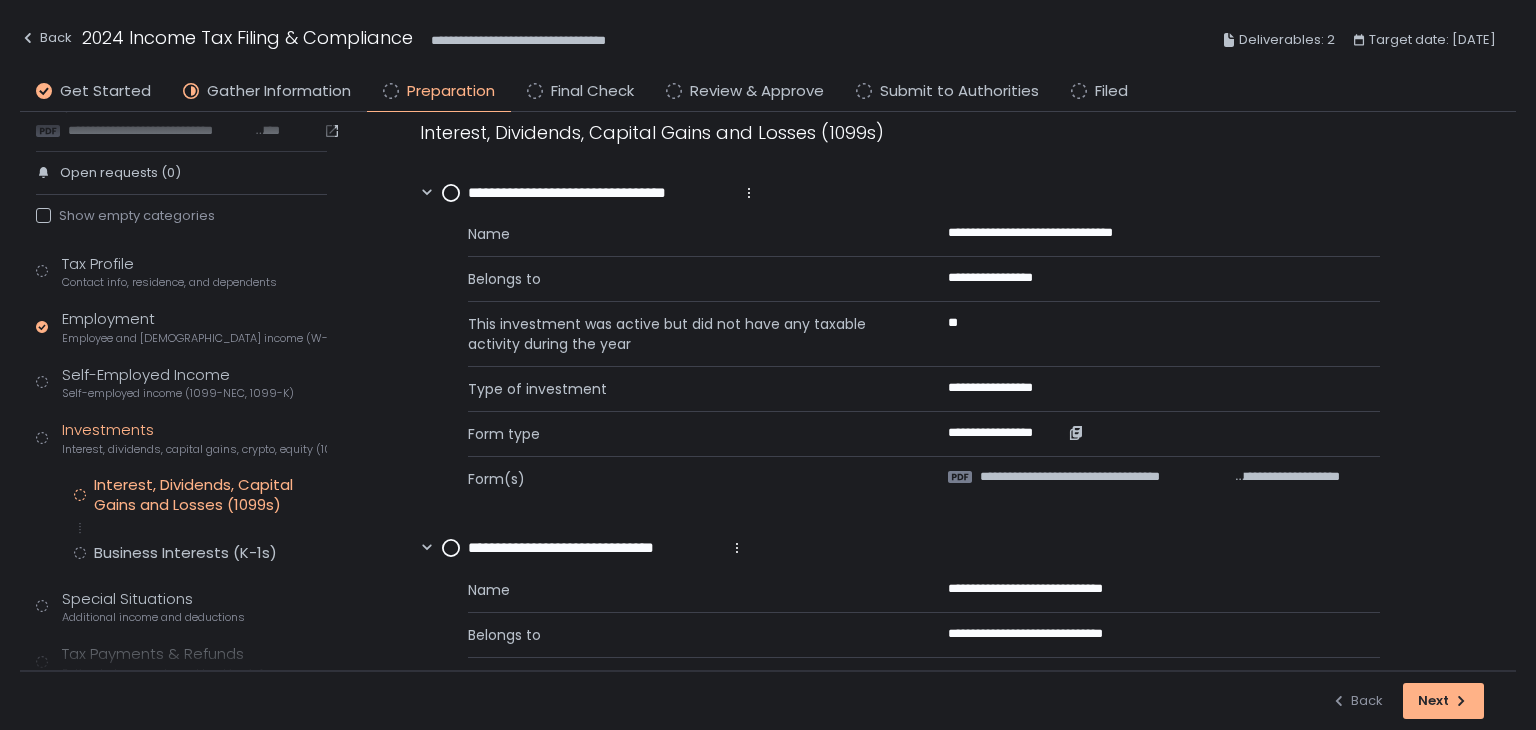 scroll, scrollTop: 0, scrollLeft: 0, axis: both 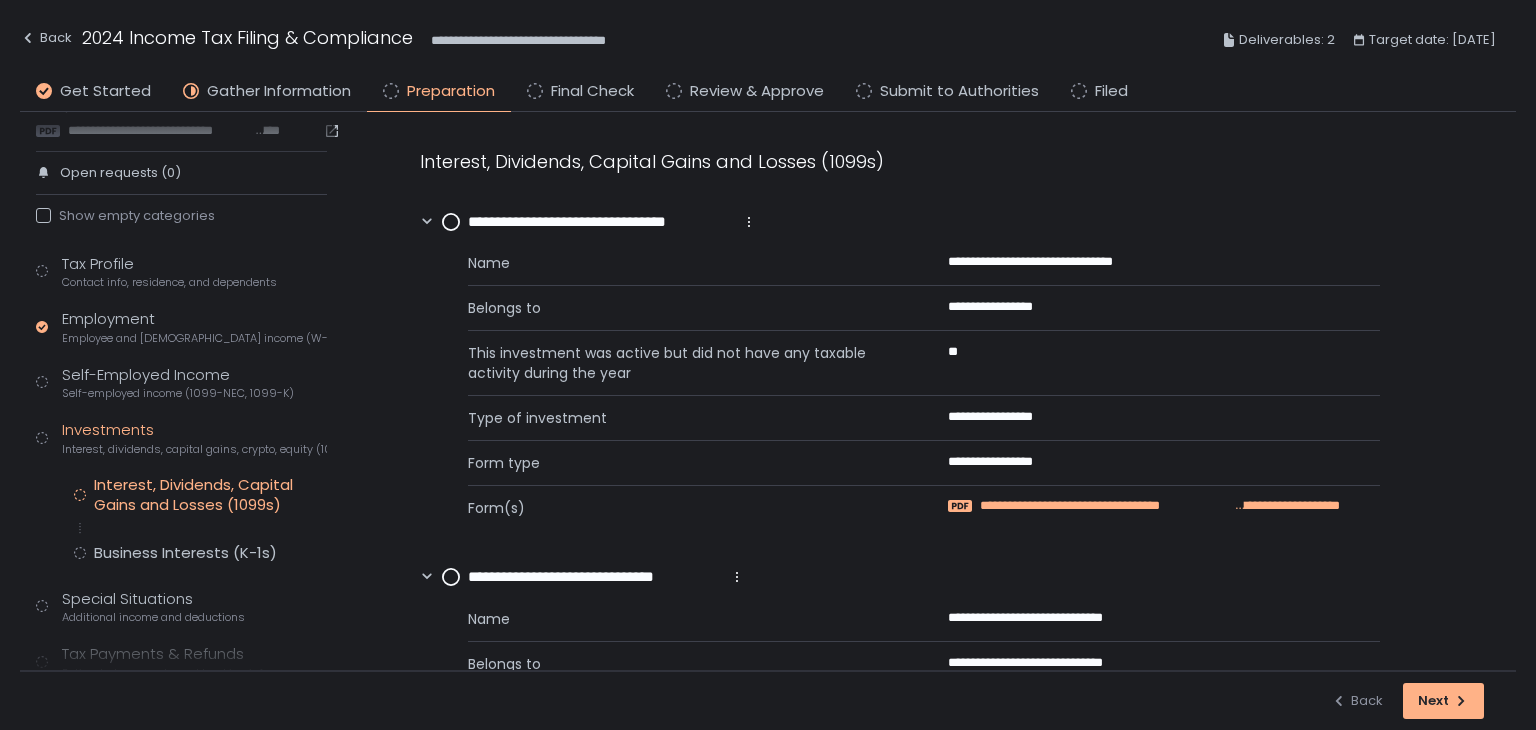 click on "**********" at bounding box center [1107, 506] 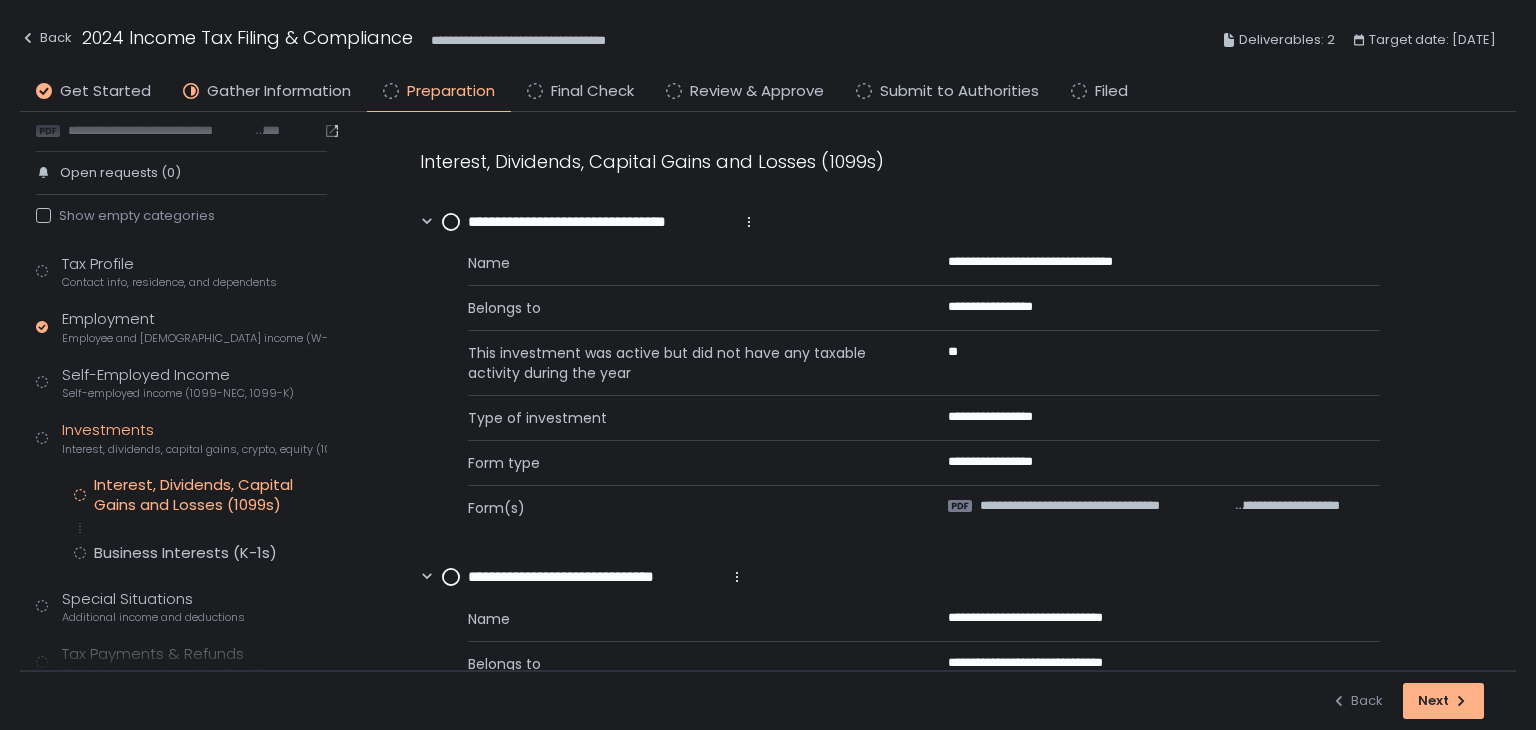 click 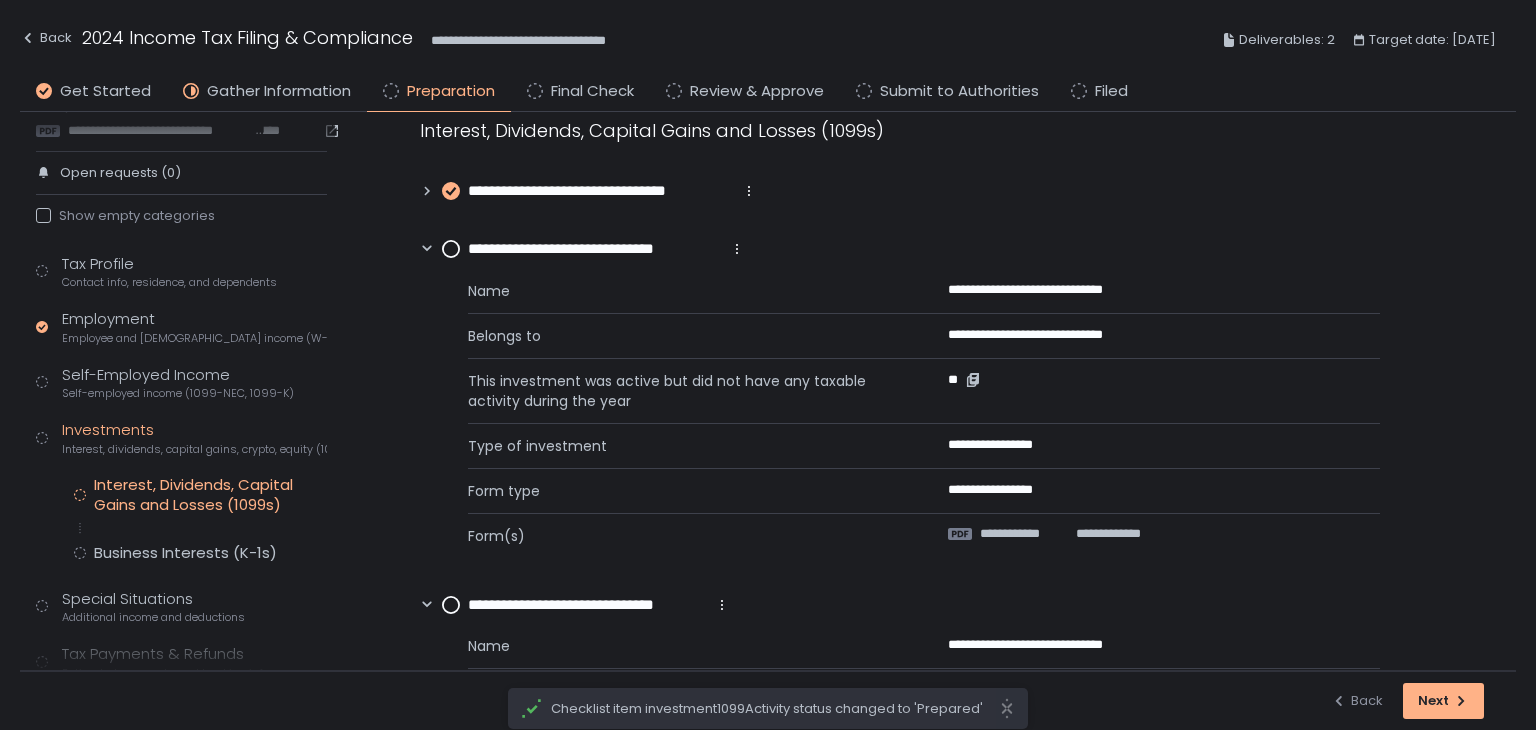 scroll, scrollTop: 0, scrollLeft: 0, axis: both 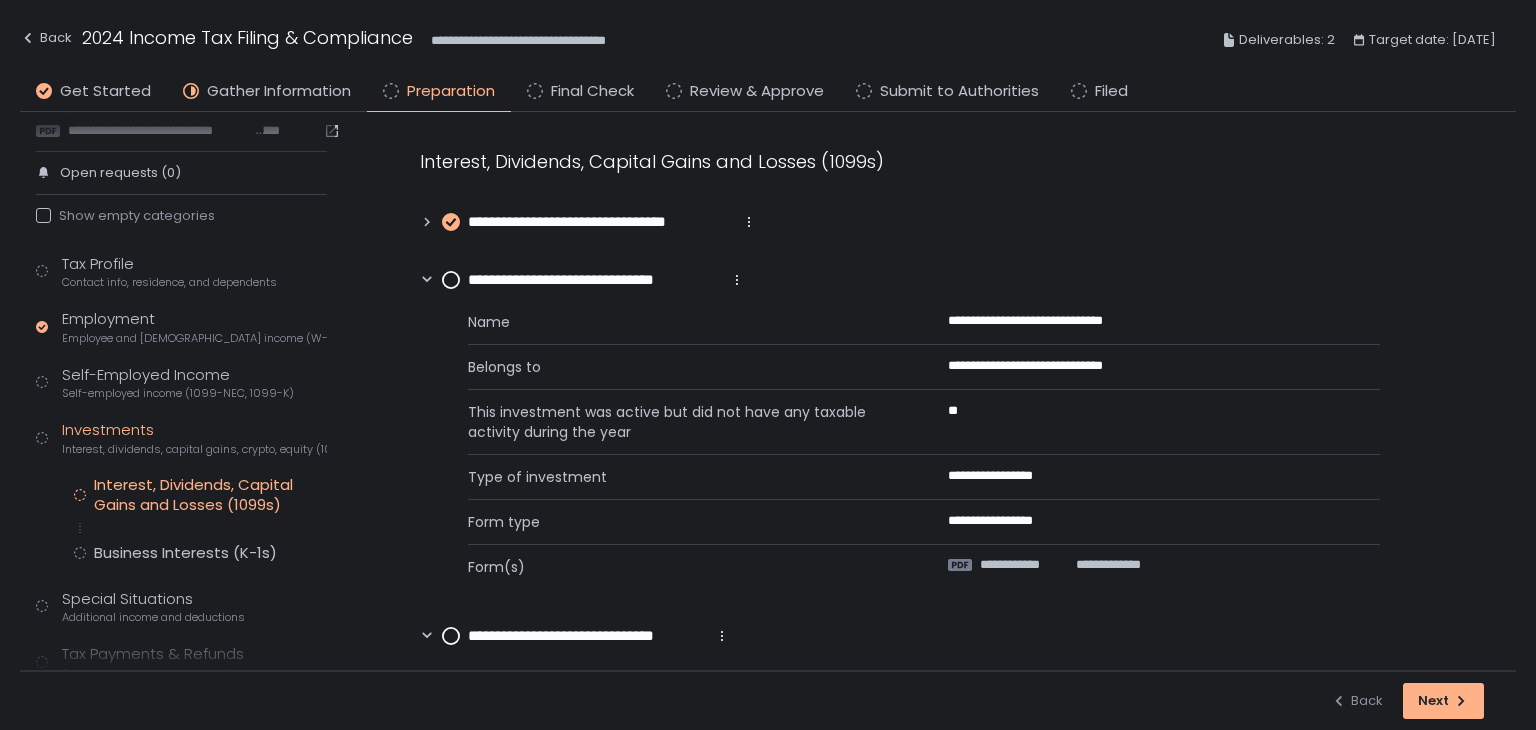 drag, startPoint x: 728, startPoint y: 222, endPoint x: 672, endPoint y: 229, distance: 56.435802 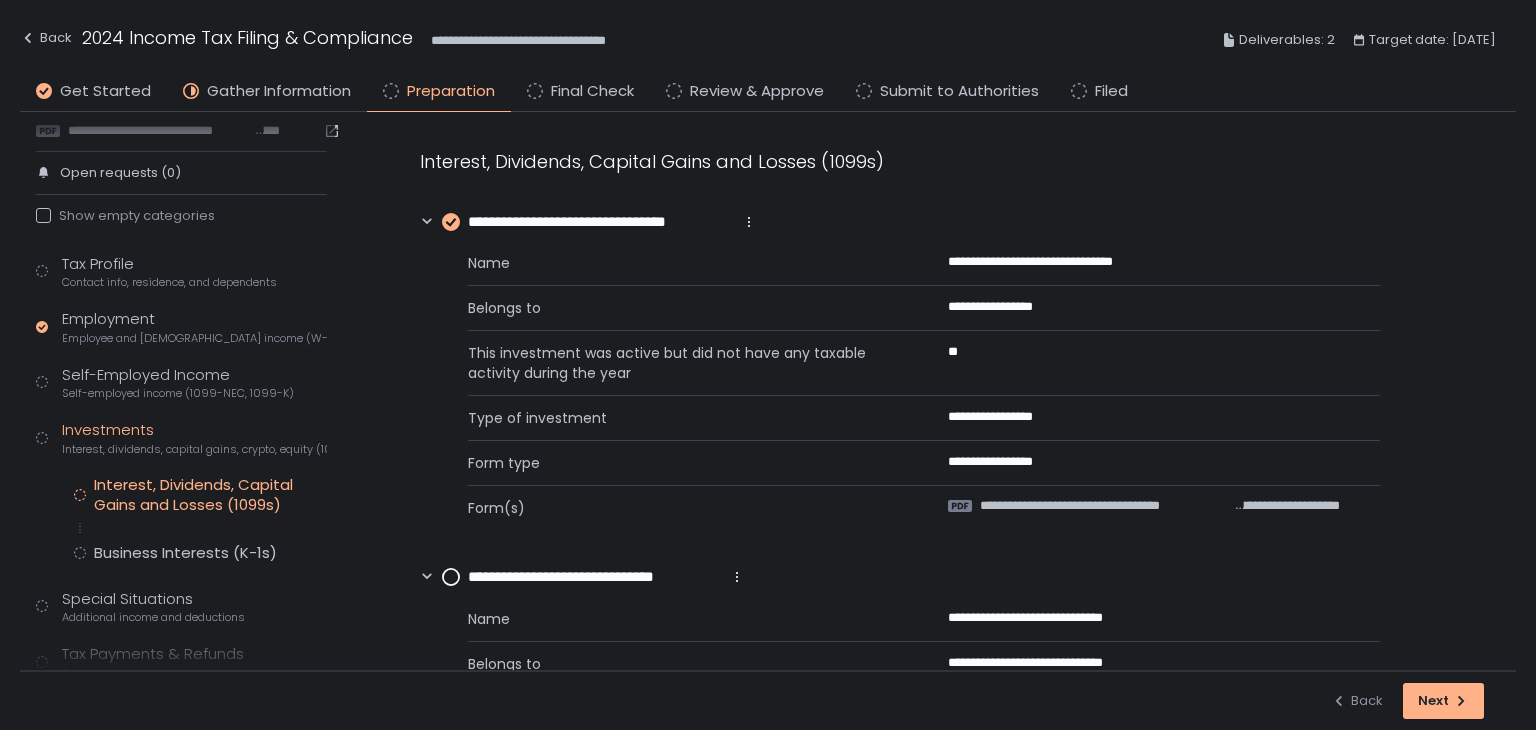 click 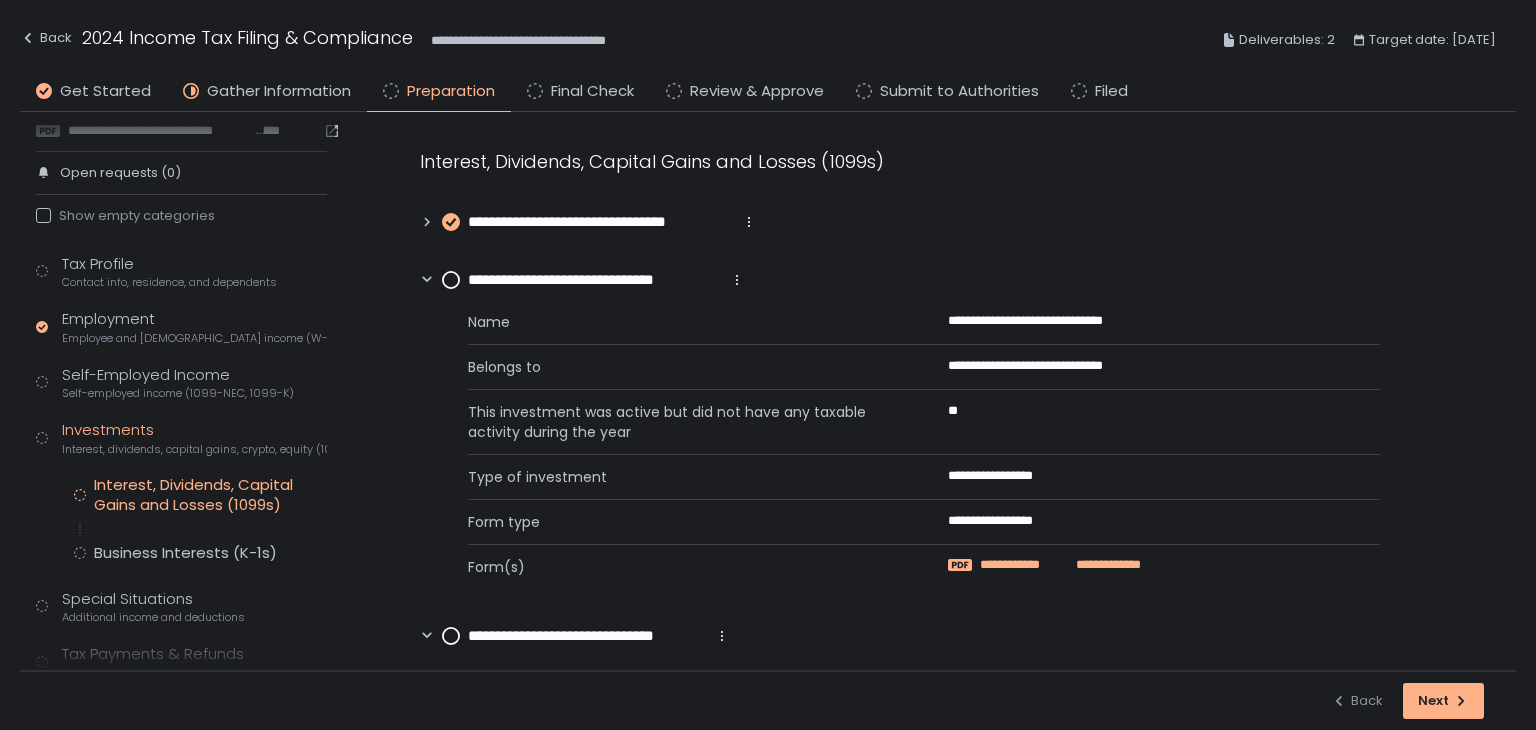 click on "**********" at bounding box center [1105, 565] 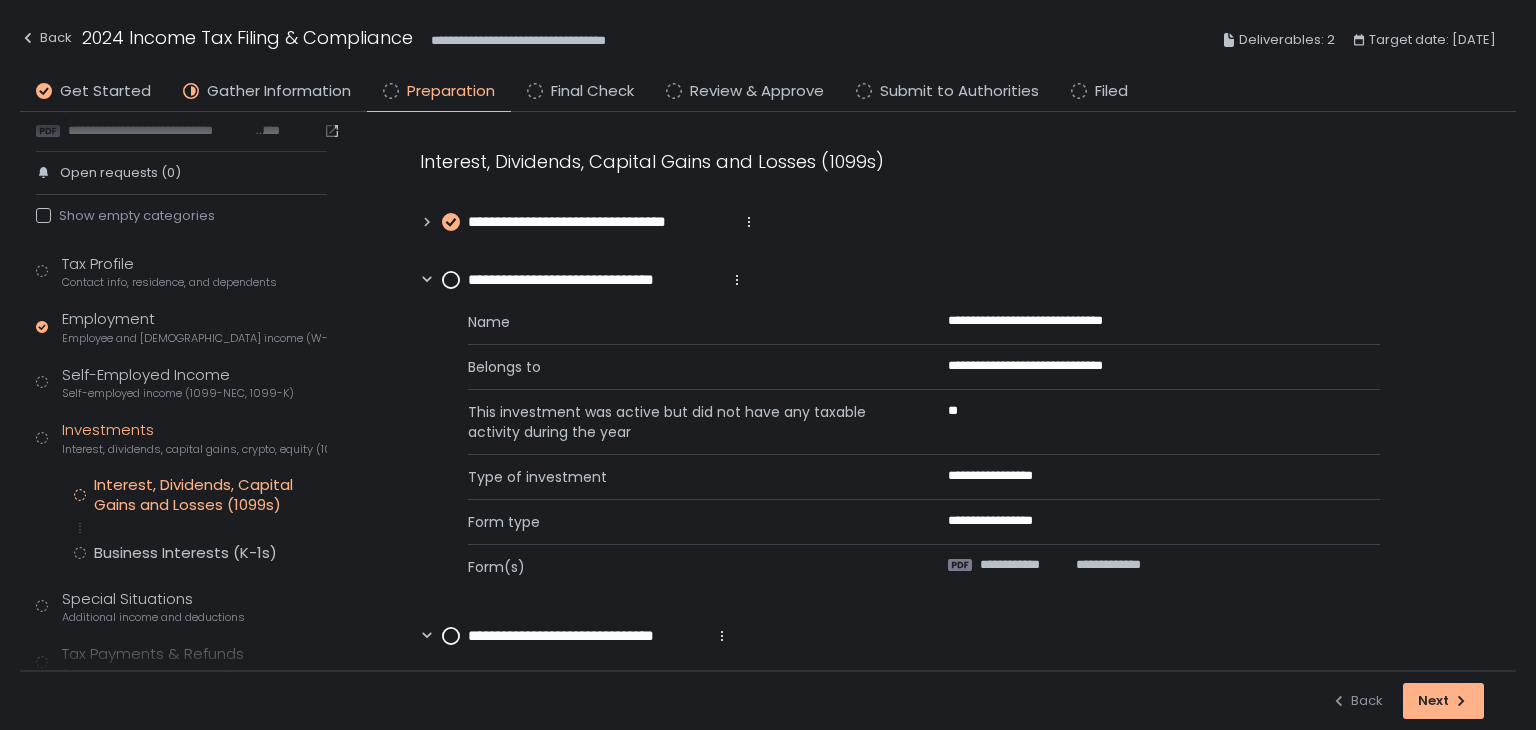 click 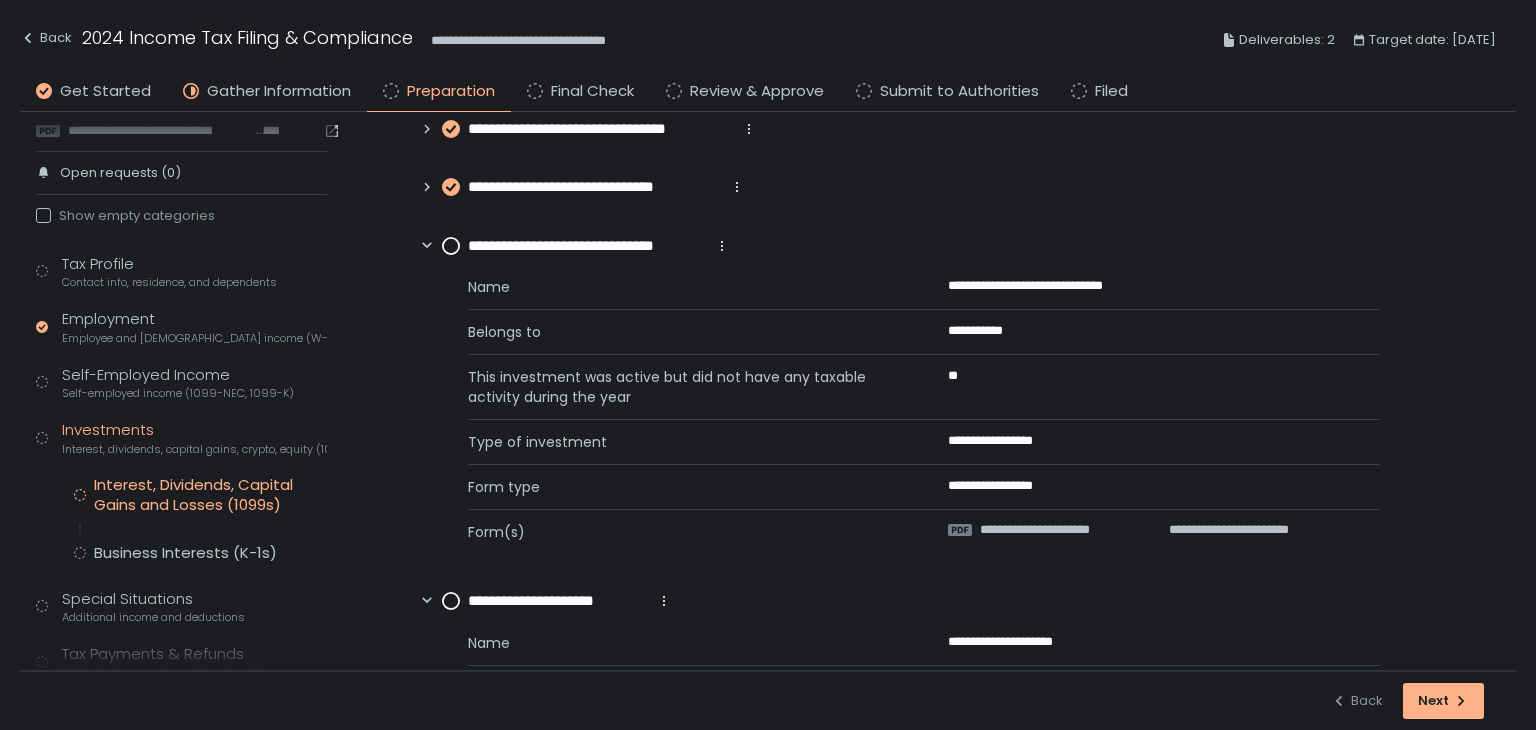 scroll, scrollTop: 200, scrollLeft: 0, axis: vertical 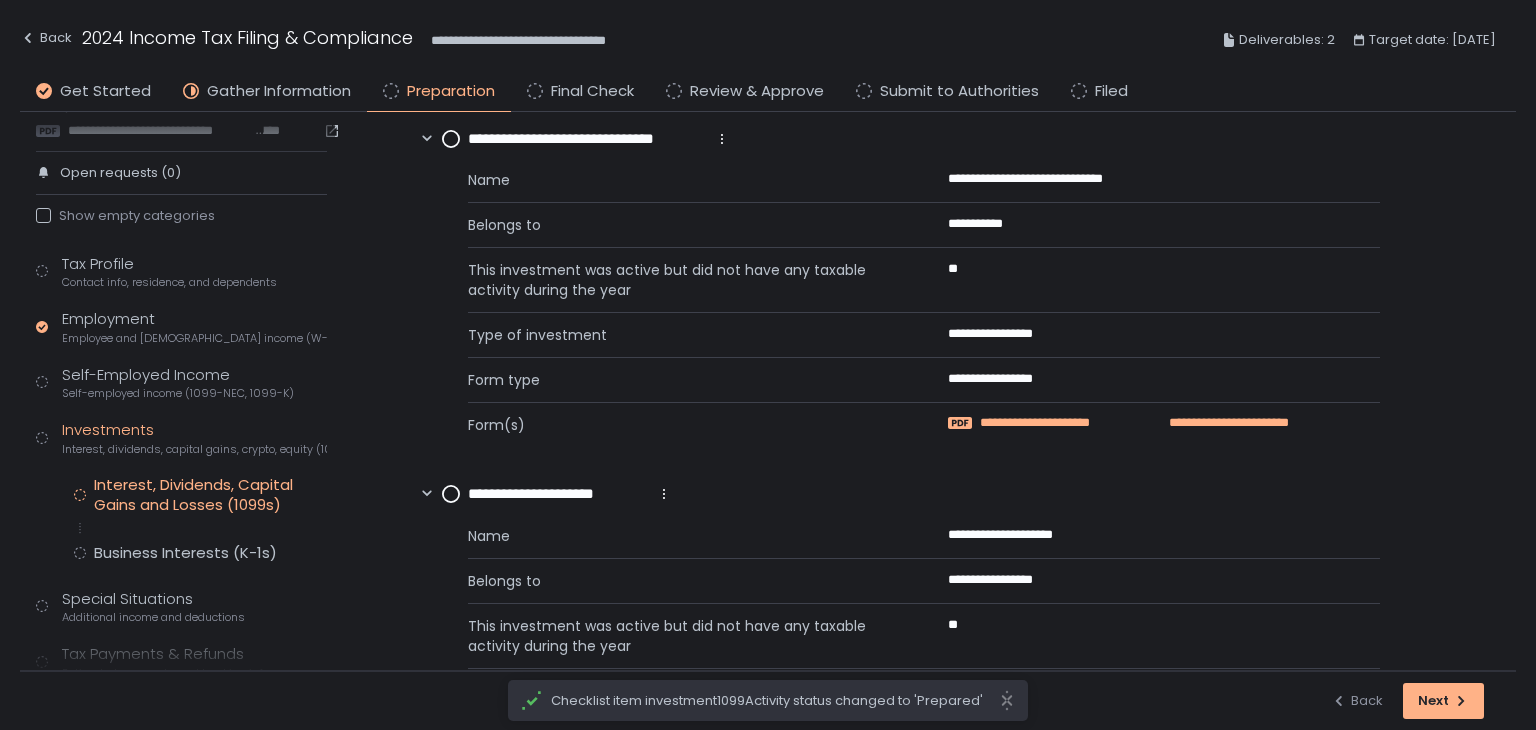 click on "**********" at bounding box center (1061, 423) 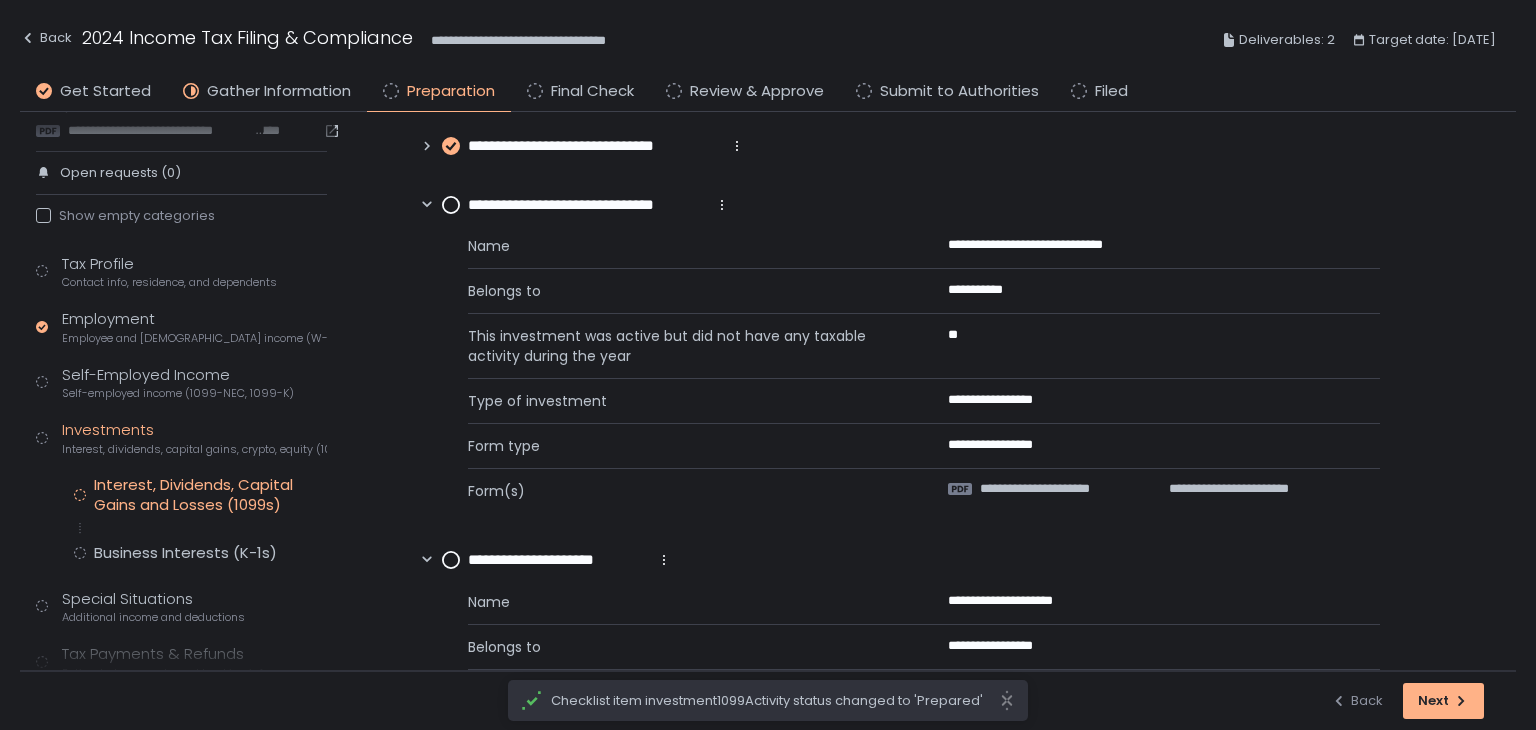 scroll, scrollTop: 100, scrollLeft: 0, axis: vertical 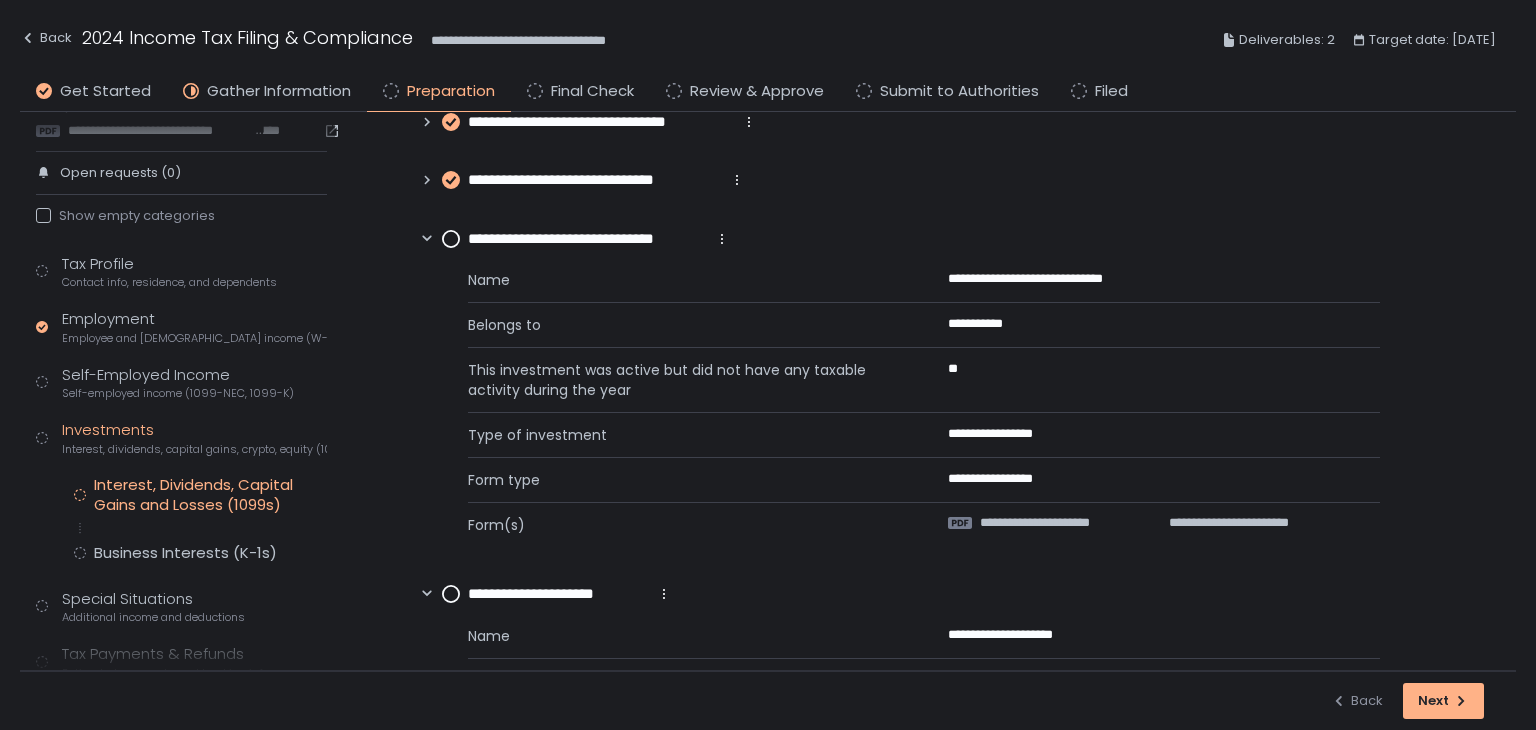 click 